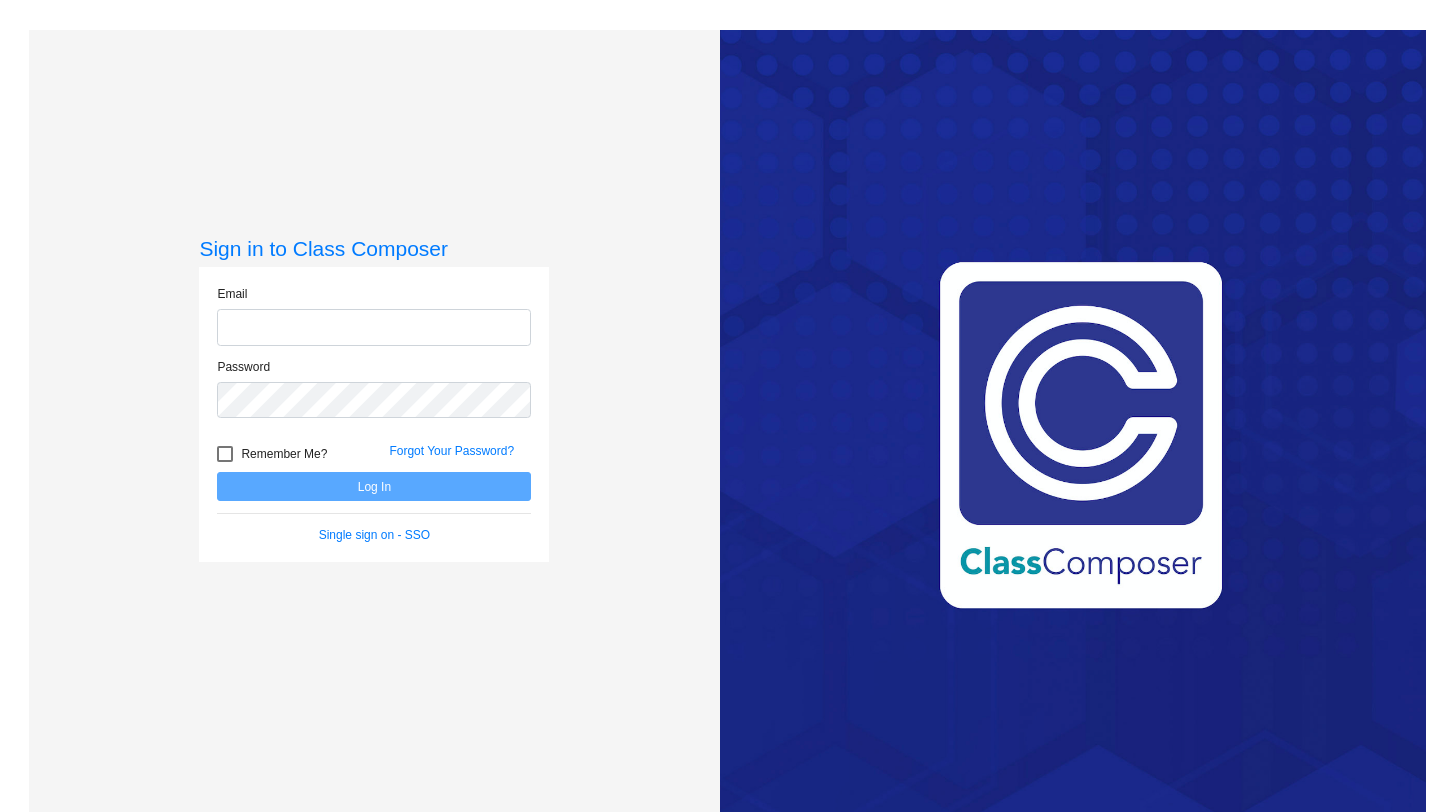 scroll, scrollTop: 0, scrollLeft: 0, axis: both 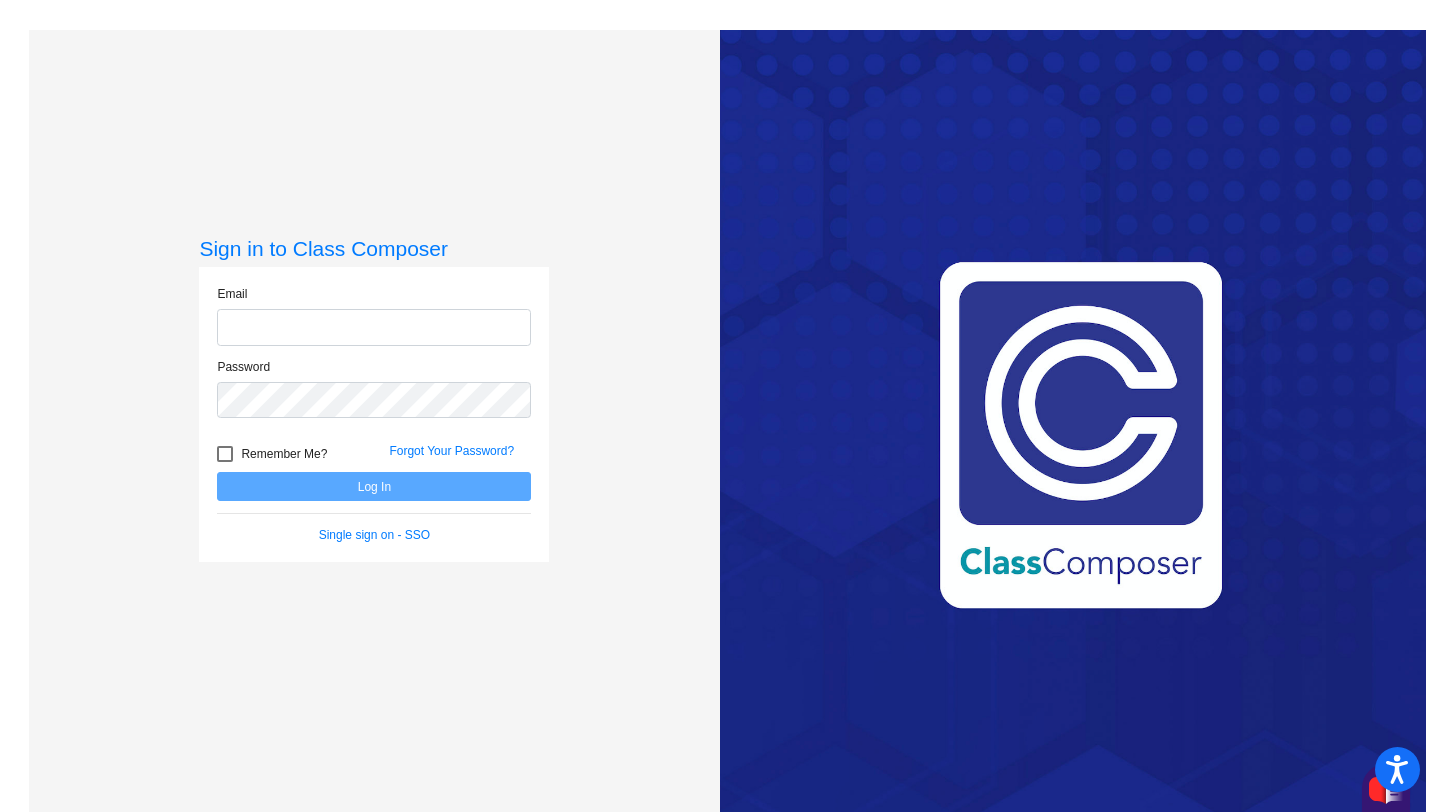 click 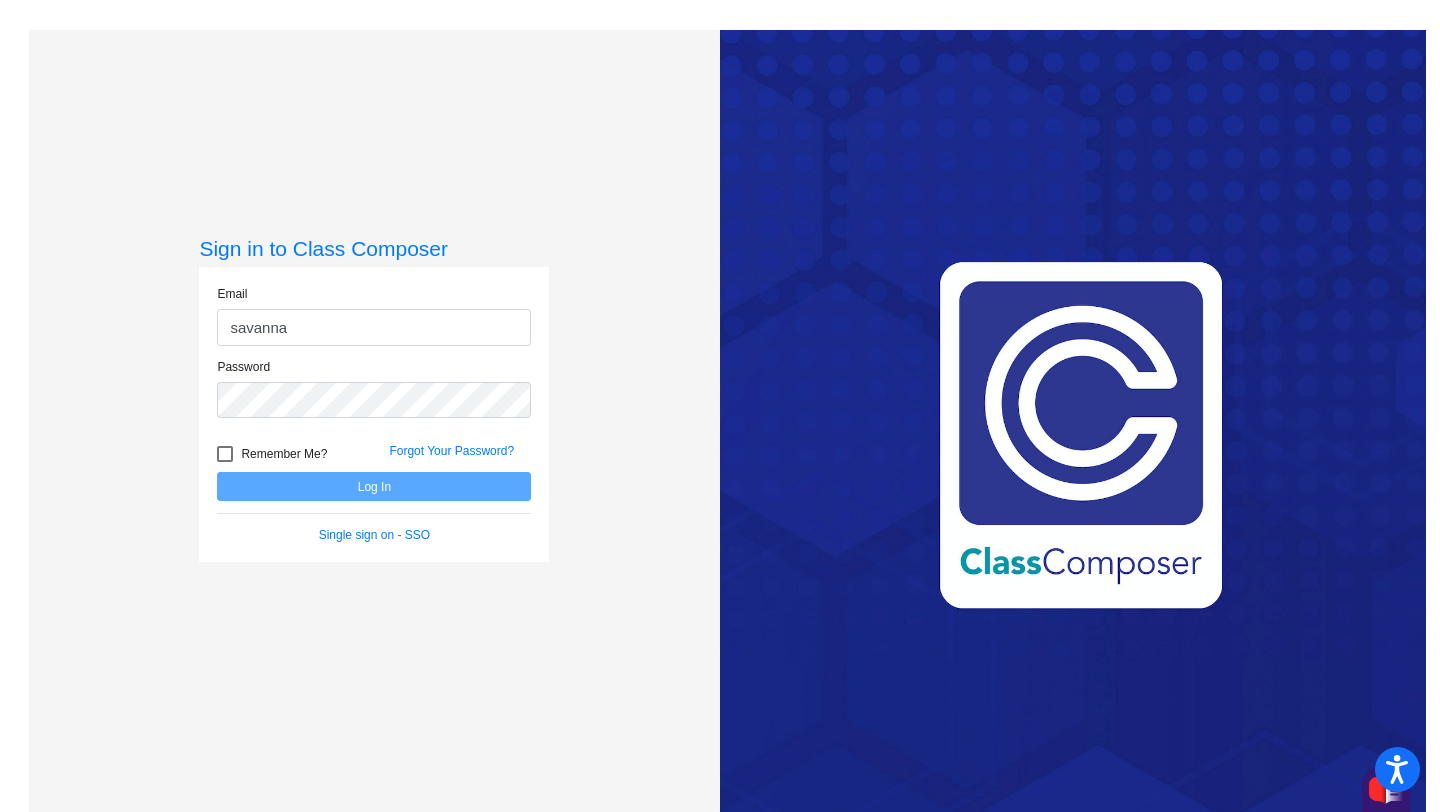 type on "[EMAIL_ADDRESS][PERSON_NAME][DOMAIN_NAME]" 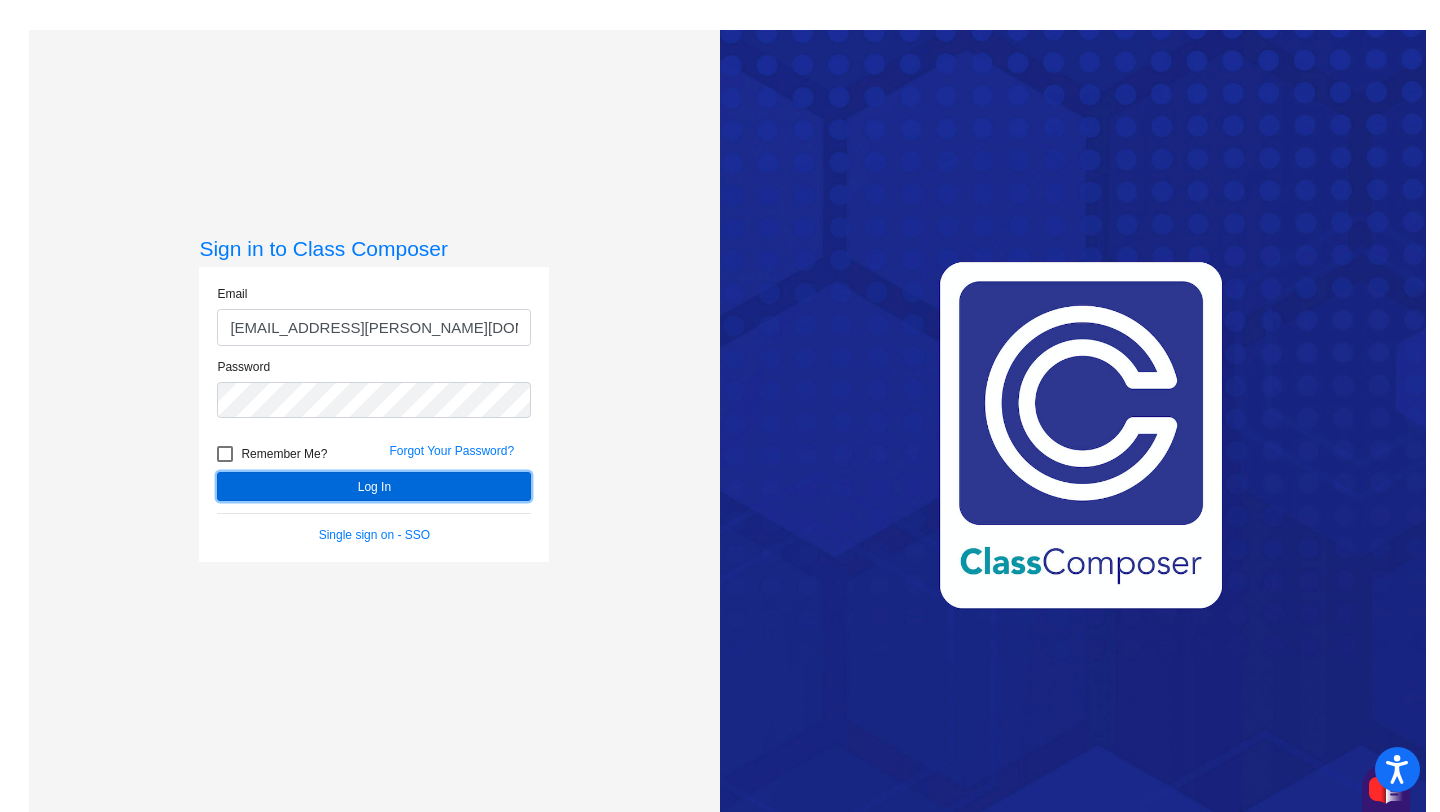 click on "Log In" 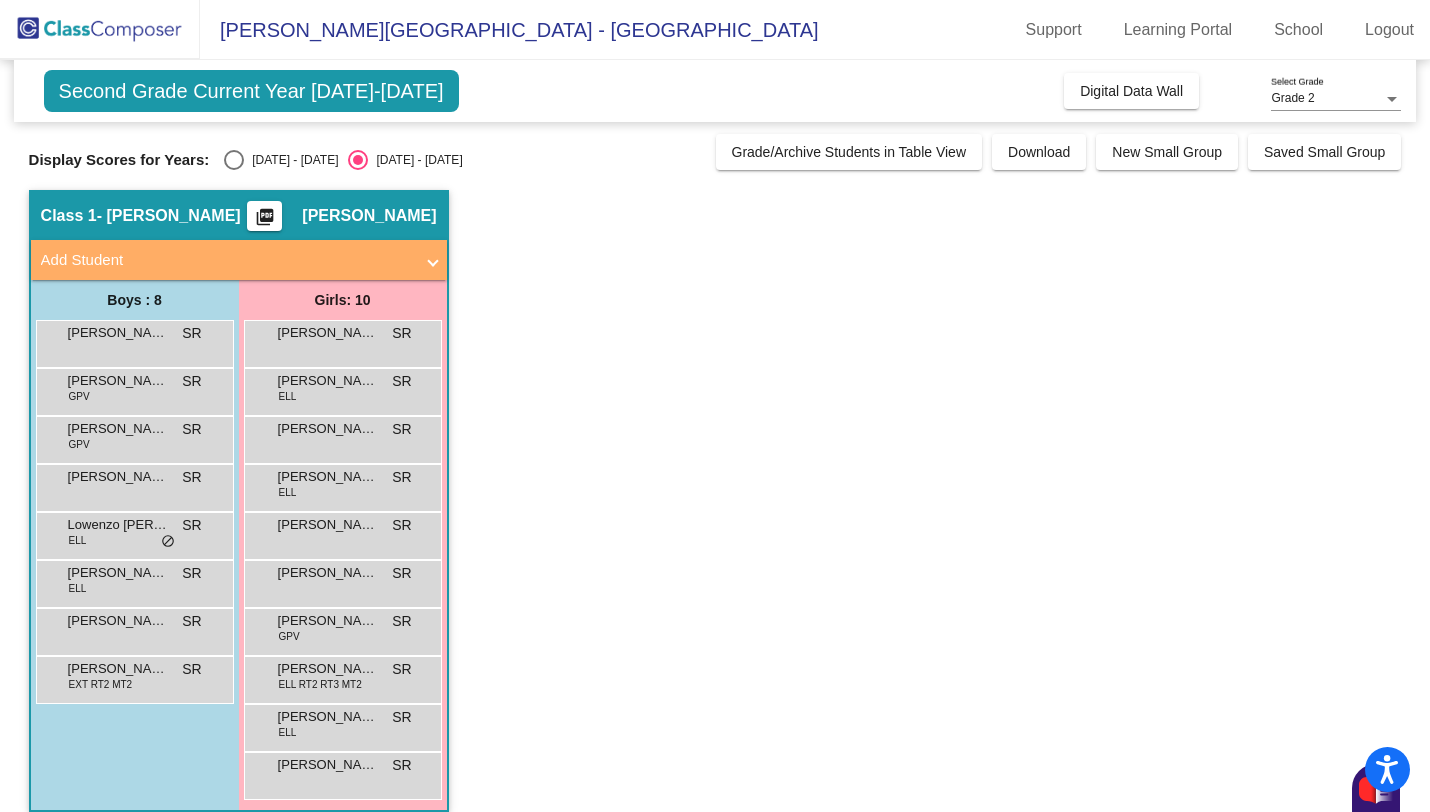 scroll, scrollTop: 20, scrollLeft: 0, axis: vertical 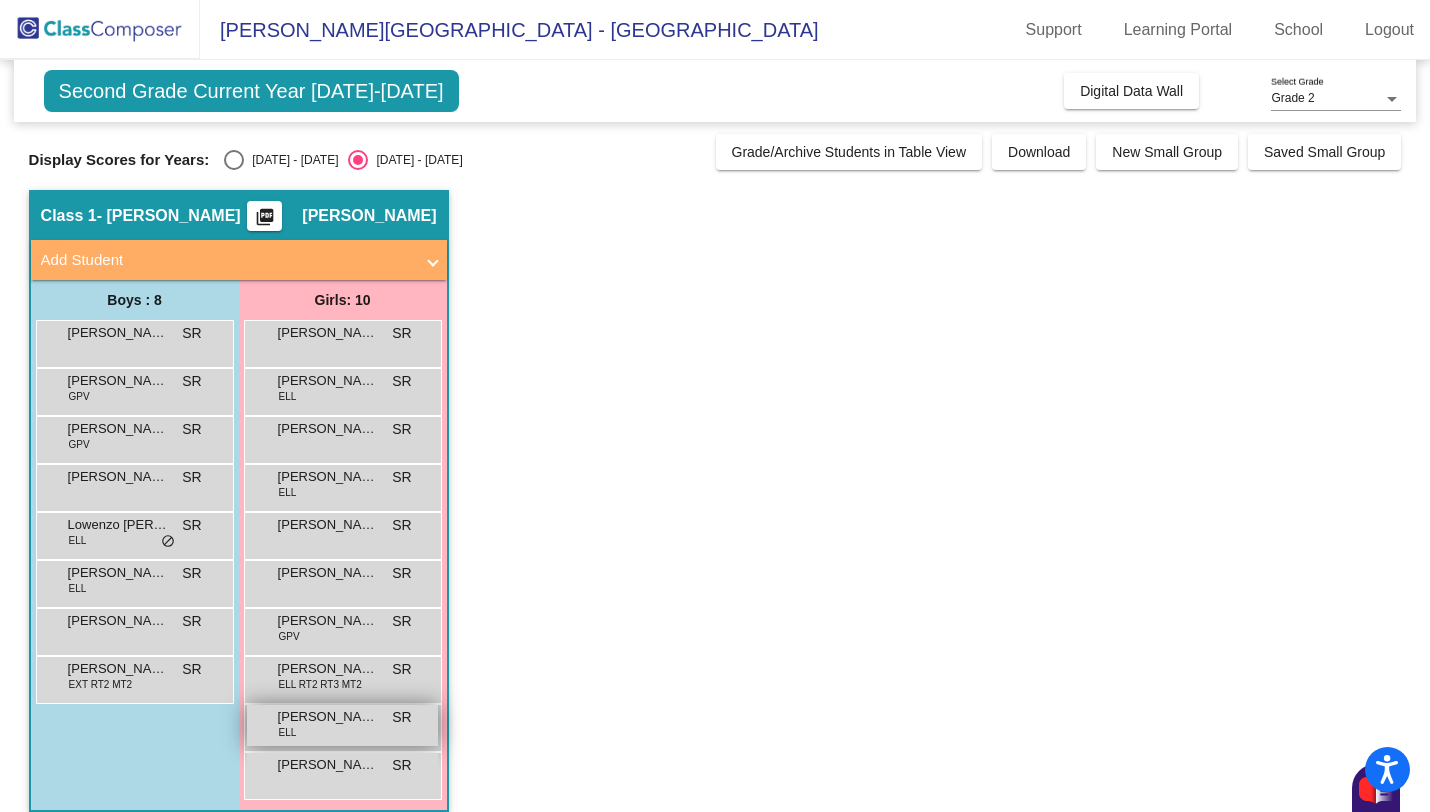 click on "[PERSON_NAME]" at bounding box center (328, 717) 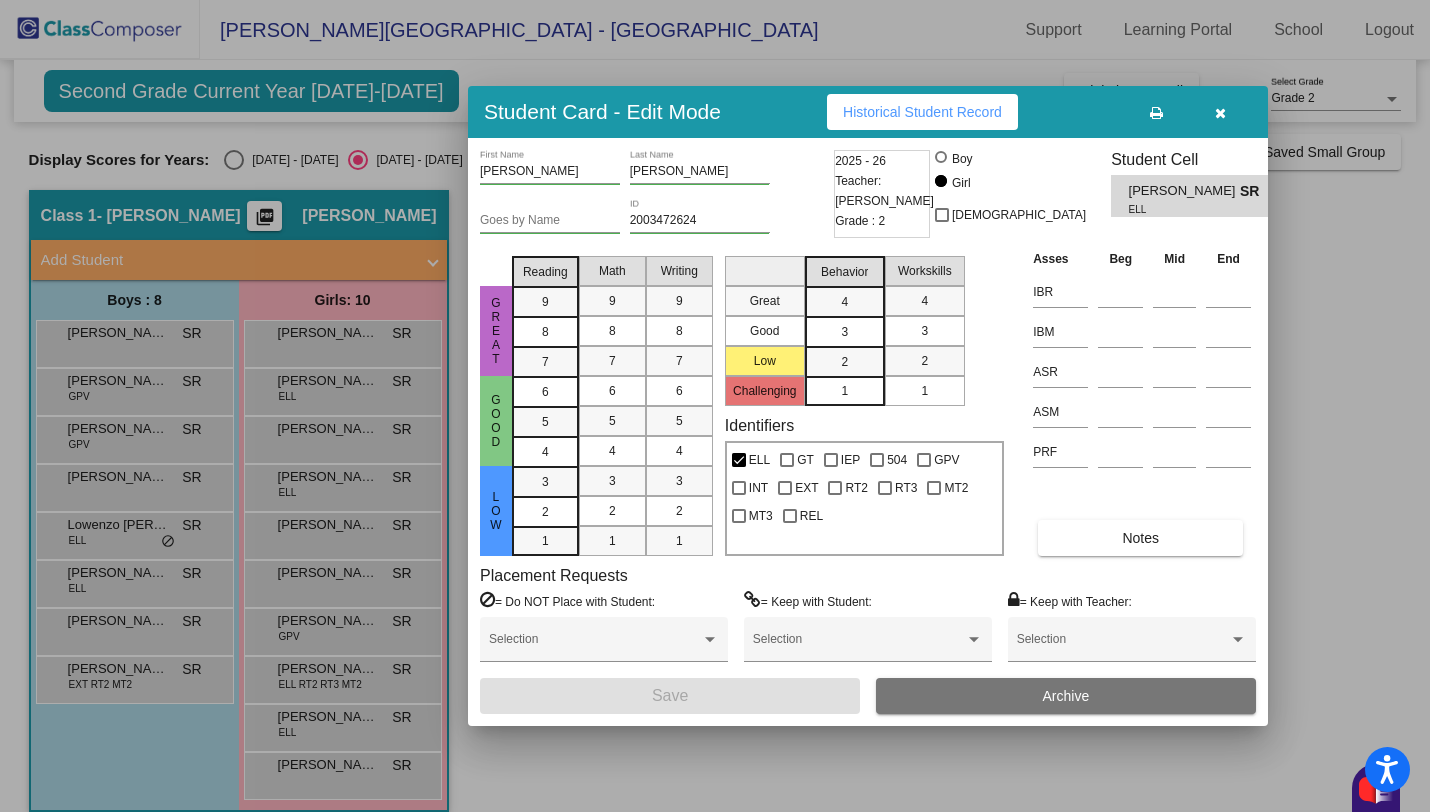 click at bounding box center (1220, 113) 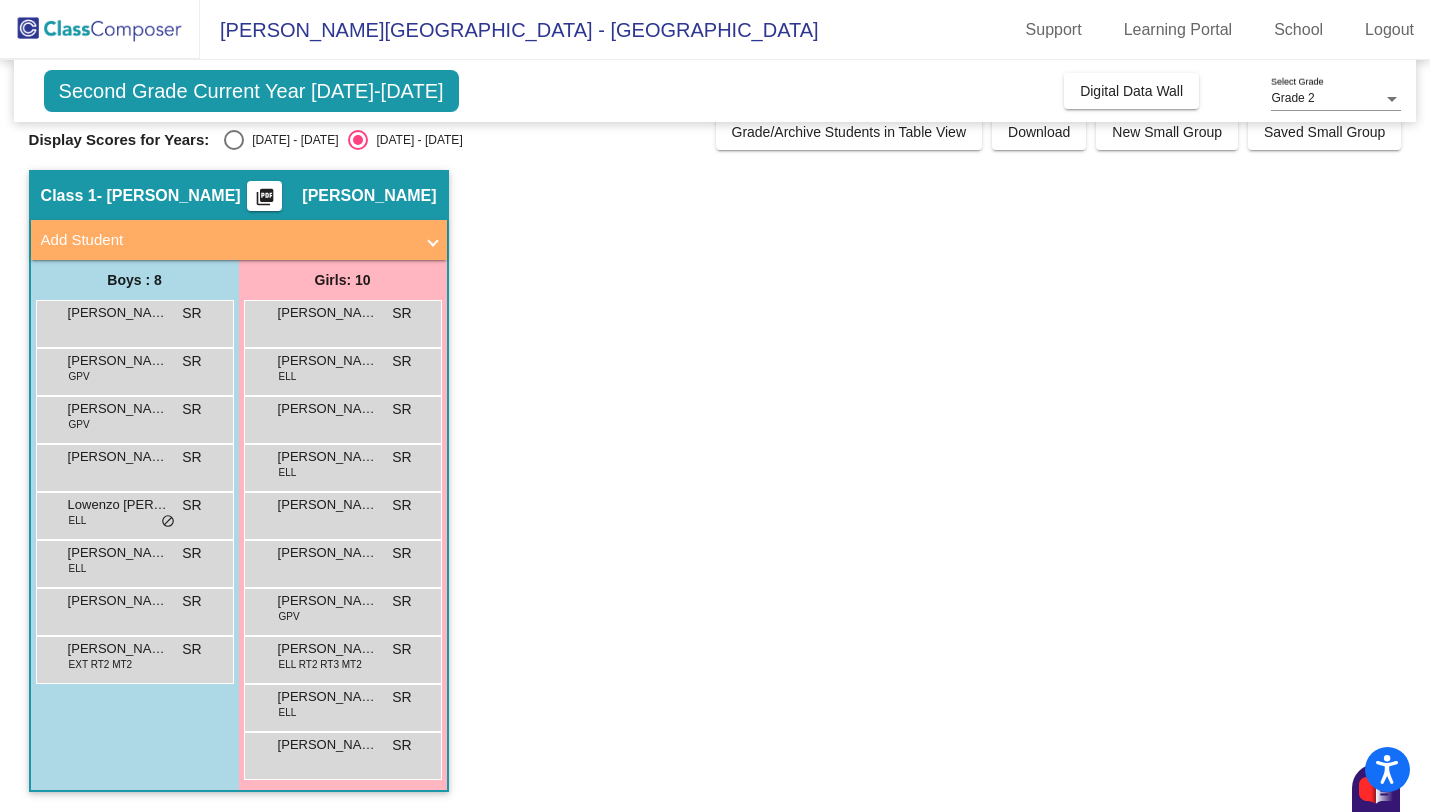 scroll, scrollTop: 0, scrollLeft: 0, axis: both 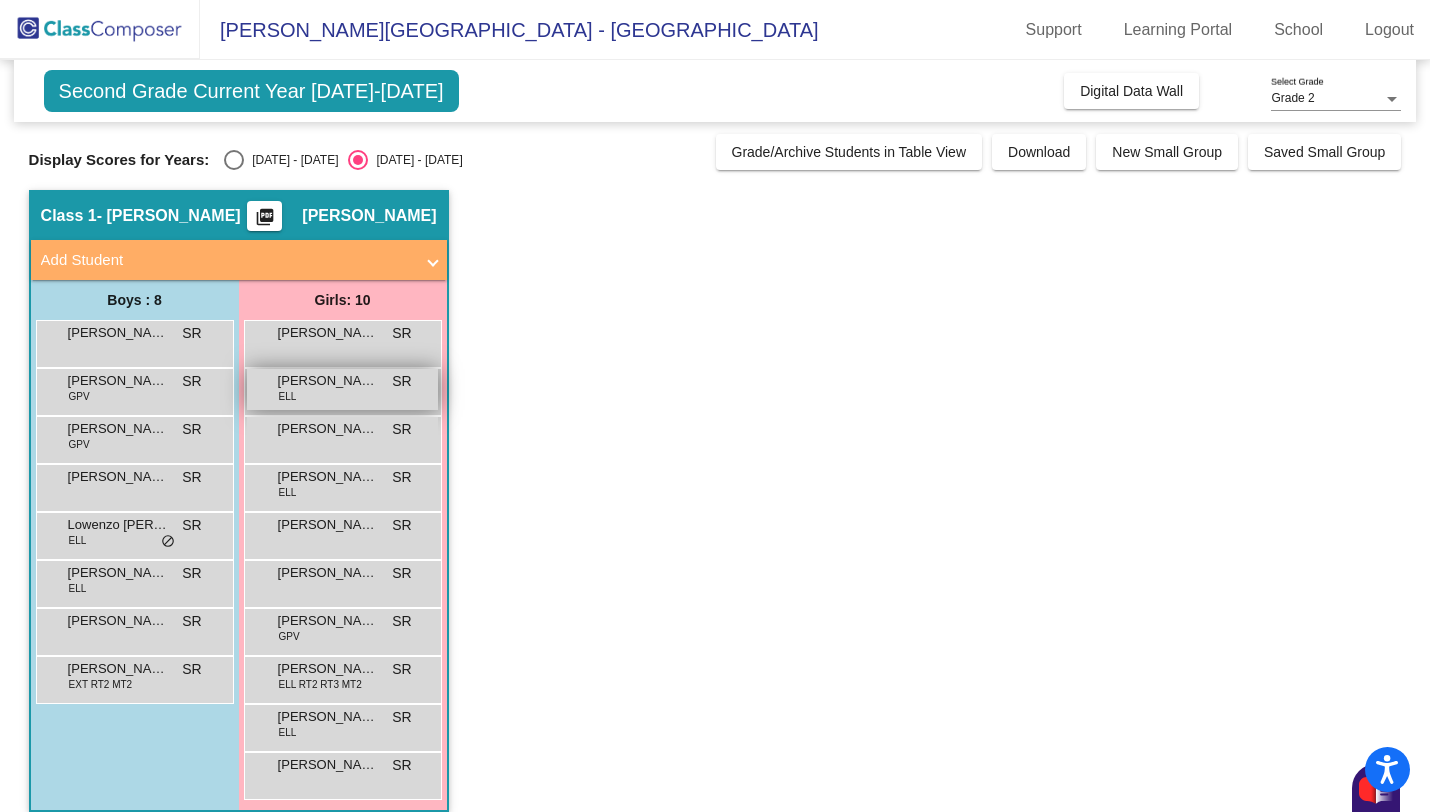 click on "[PERSON_NAME] [PERSON_NAME] lock do_not_disturb_alt" at bounding box center [342, 389] 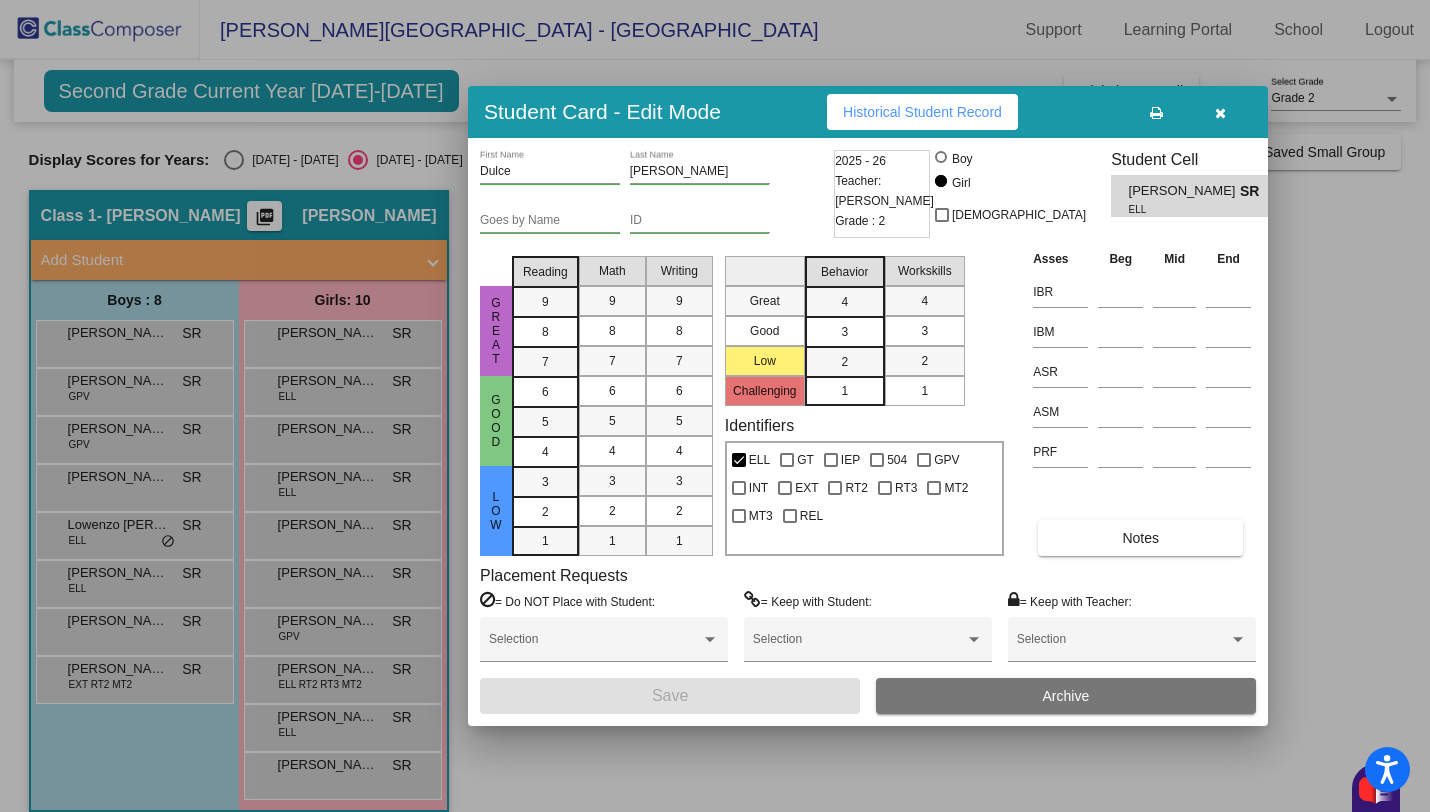 click at bounding box center (1220, 113) 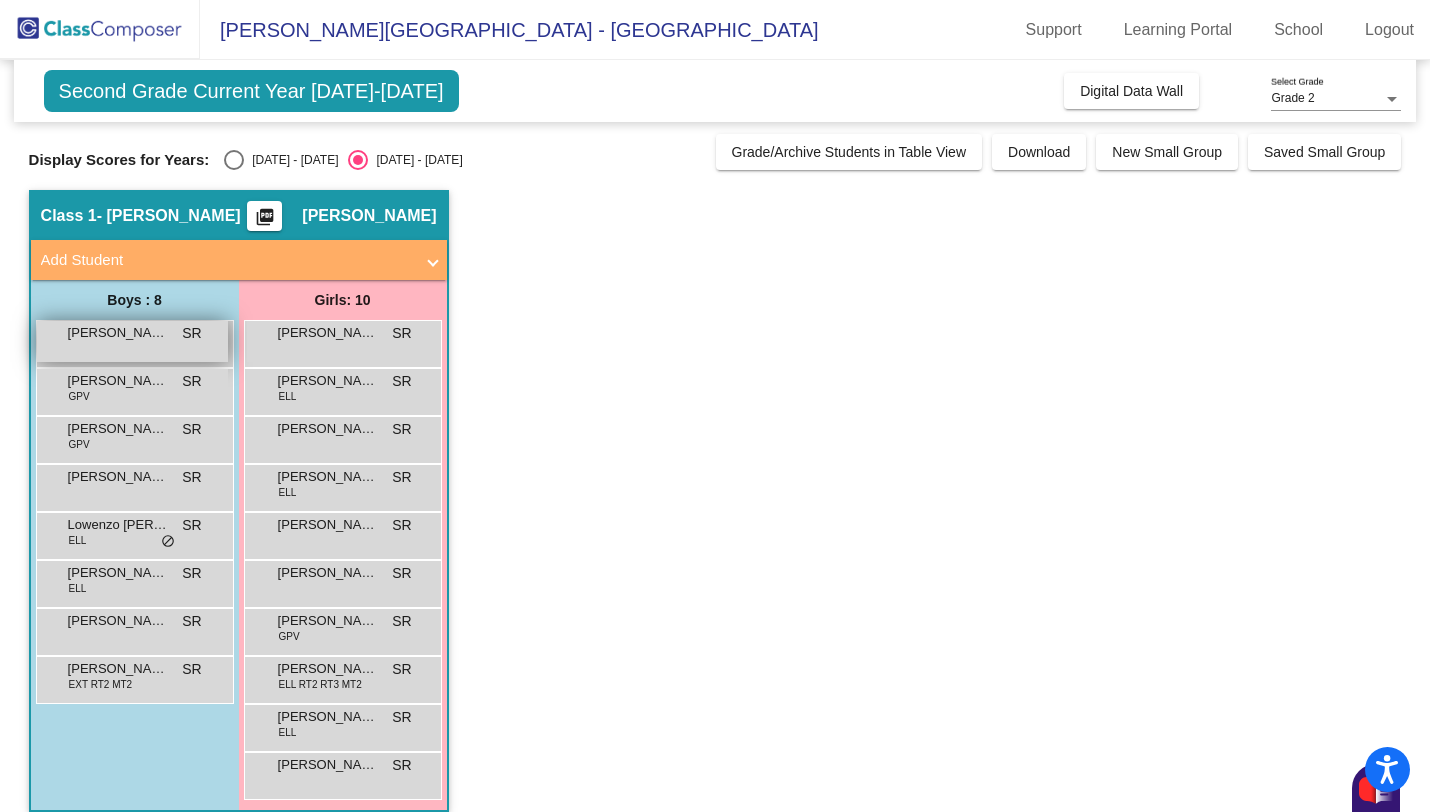 click on "Camden [PERSON_NAME] lock do_not_disturb_alt" at bounding box center [132, 341] 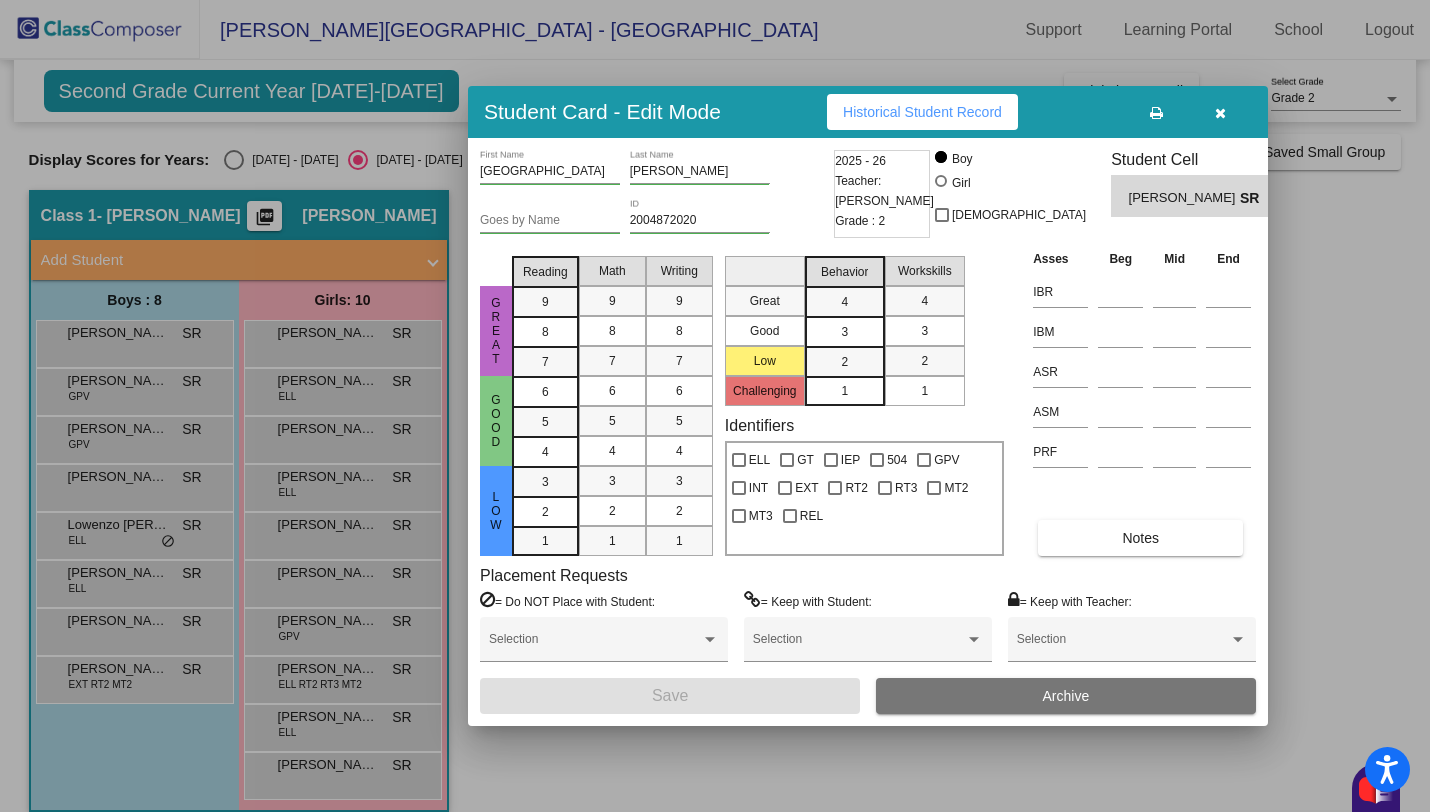 click at bounding box center (1220, 113) 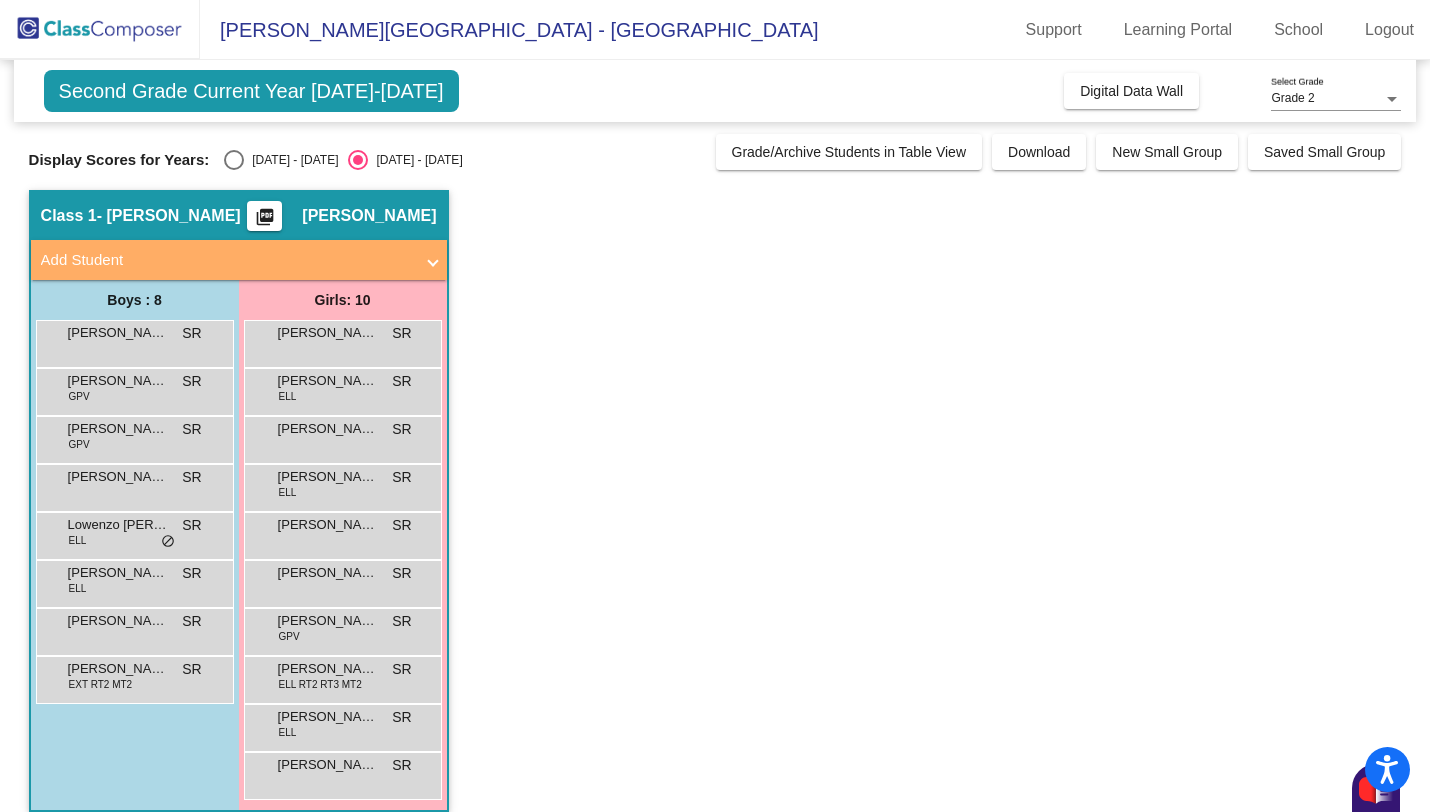 scroll, scrollTop: 20, scrollLeft: 0, axis: vertical 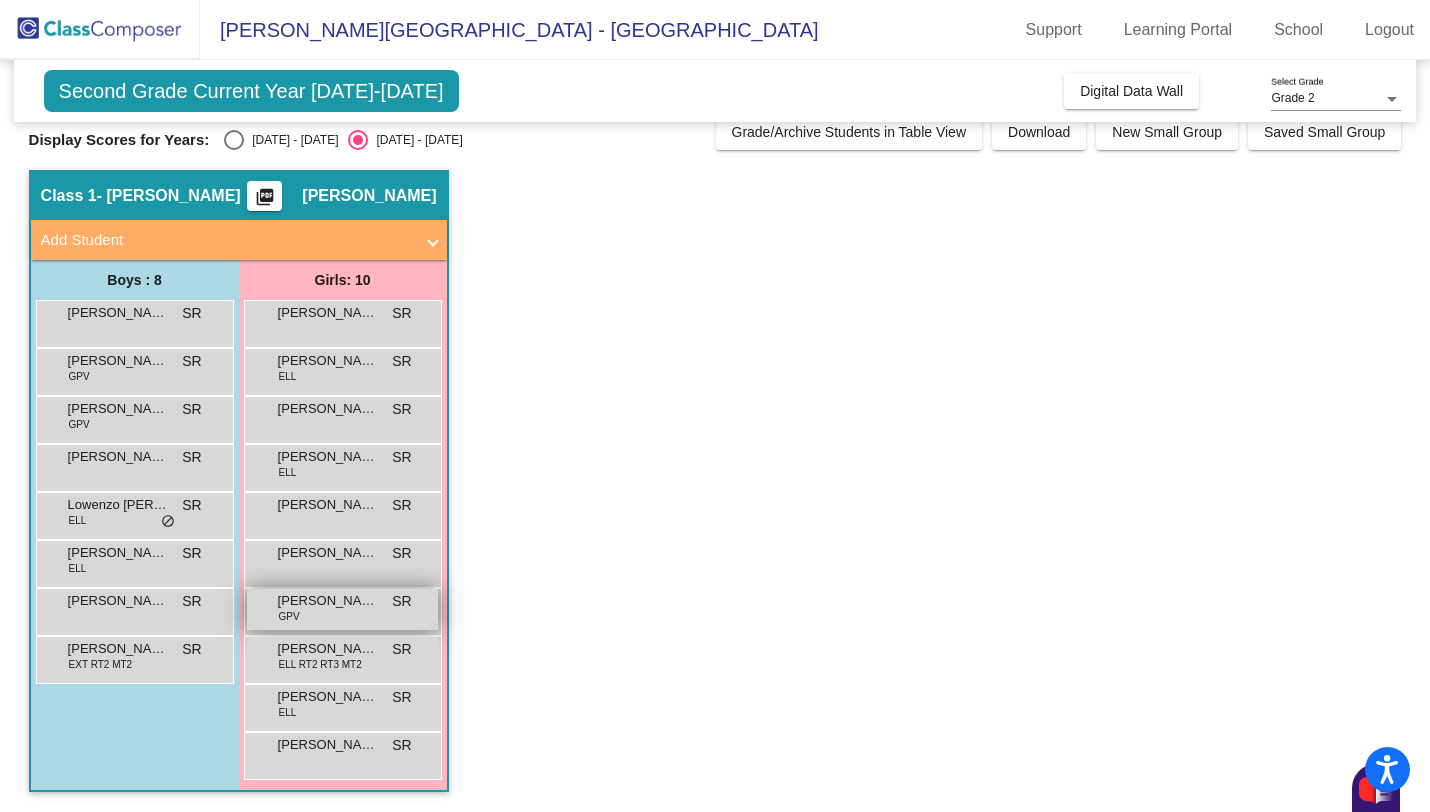 click on "[PERSON_NAME] GPV SR lock do_not_disturb_alt" at bounding box center [342, 609] 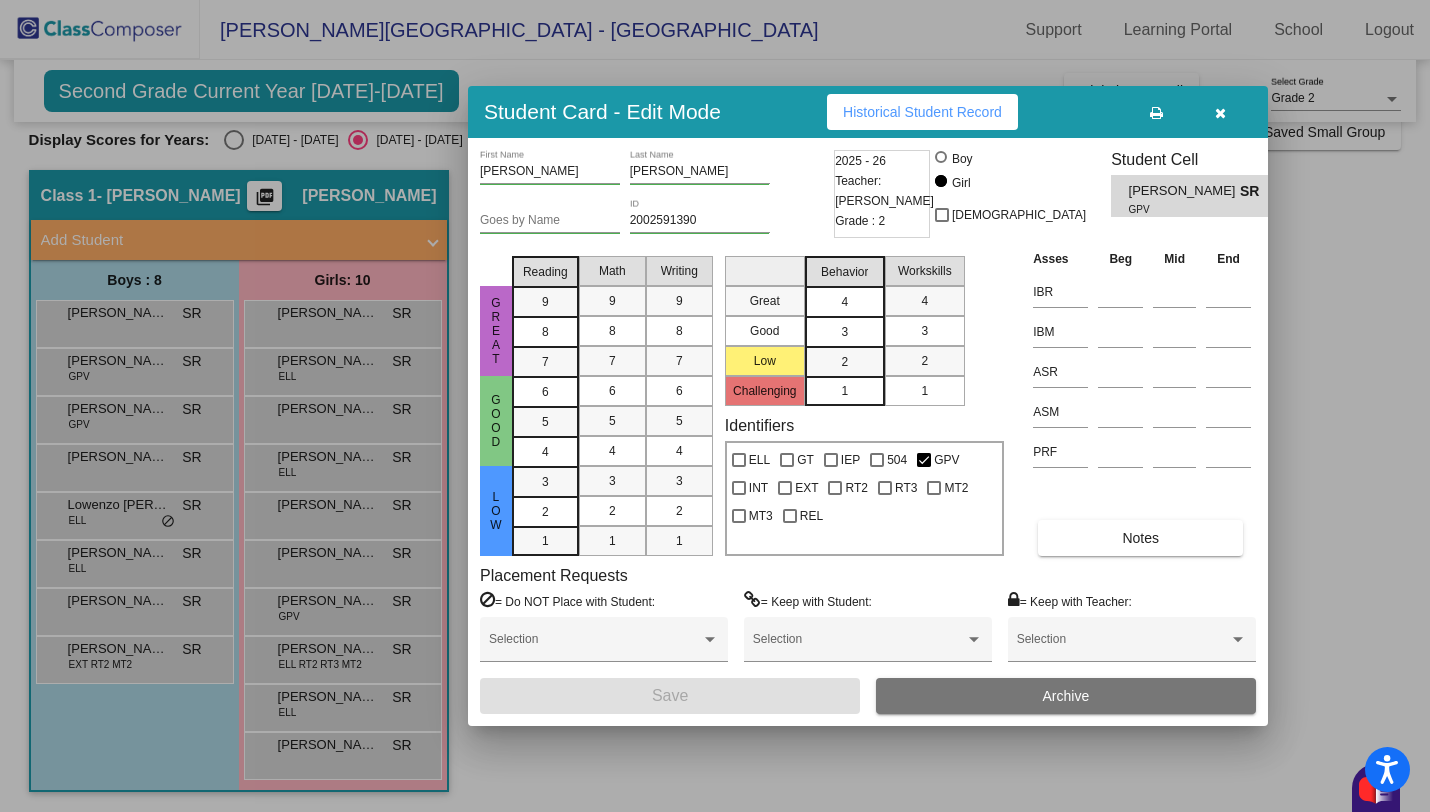 click on "4" at bounding box center (844, 302) 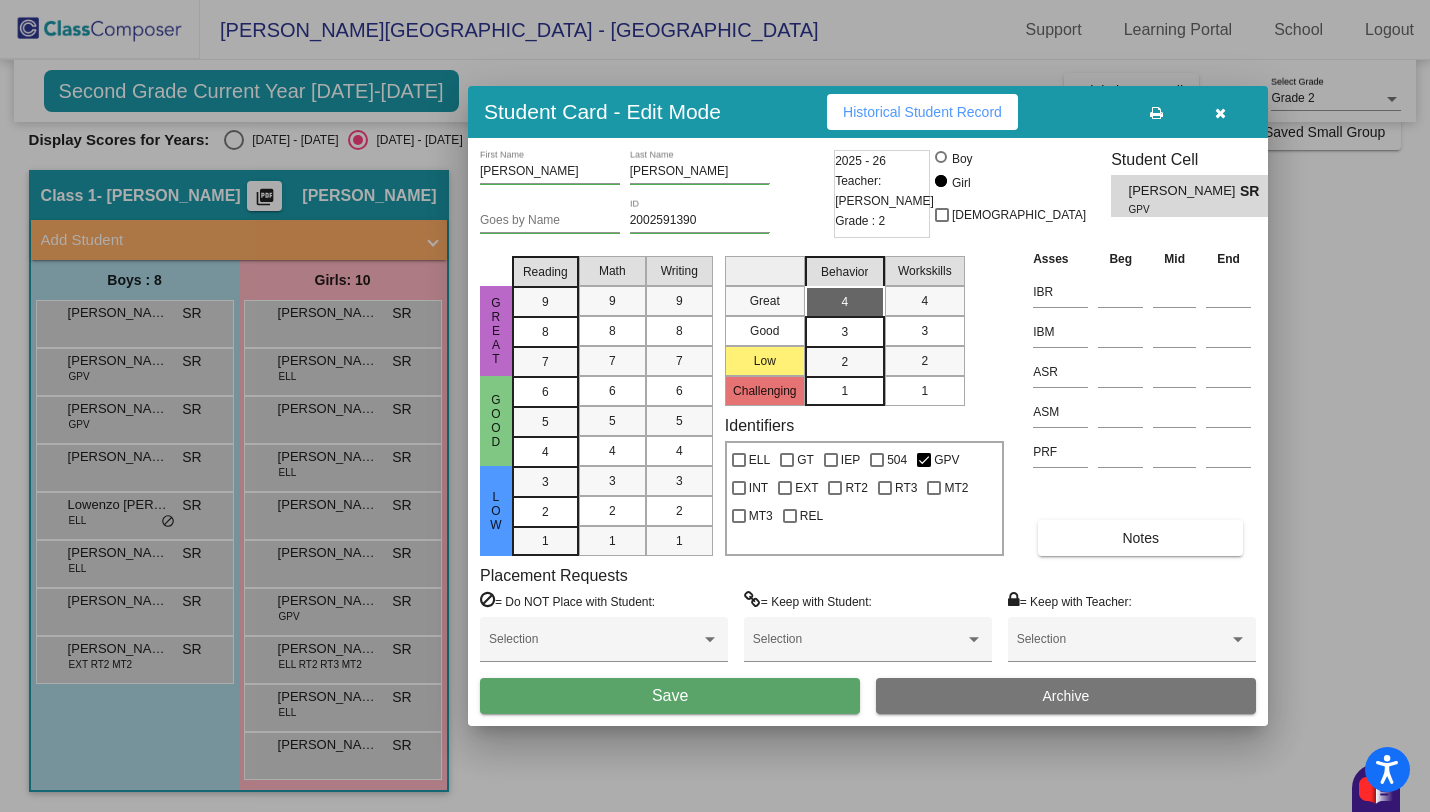 click on "Great Good Low Challenging Behavior 4 3 2 1 Workskills 4 3 2 1" at bounding box center (864, 327) 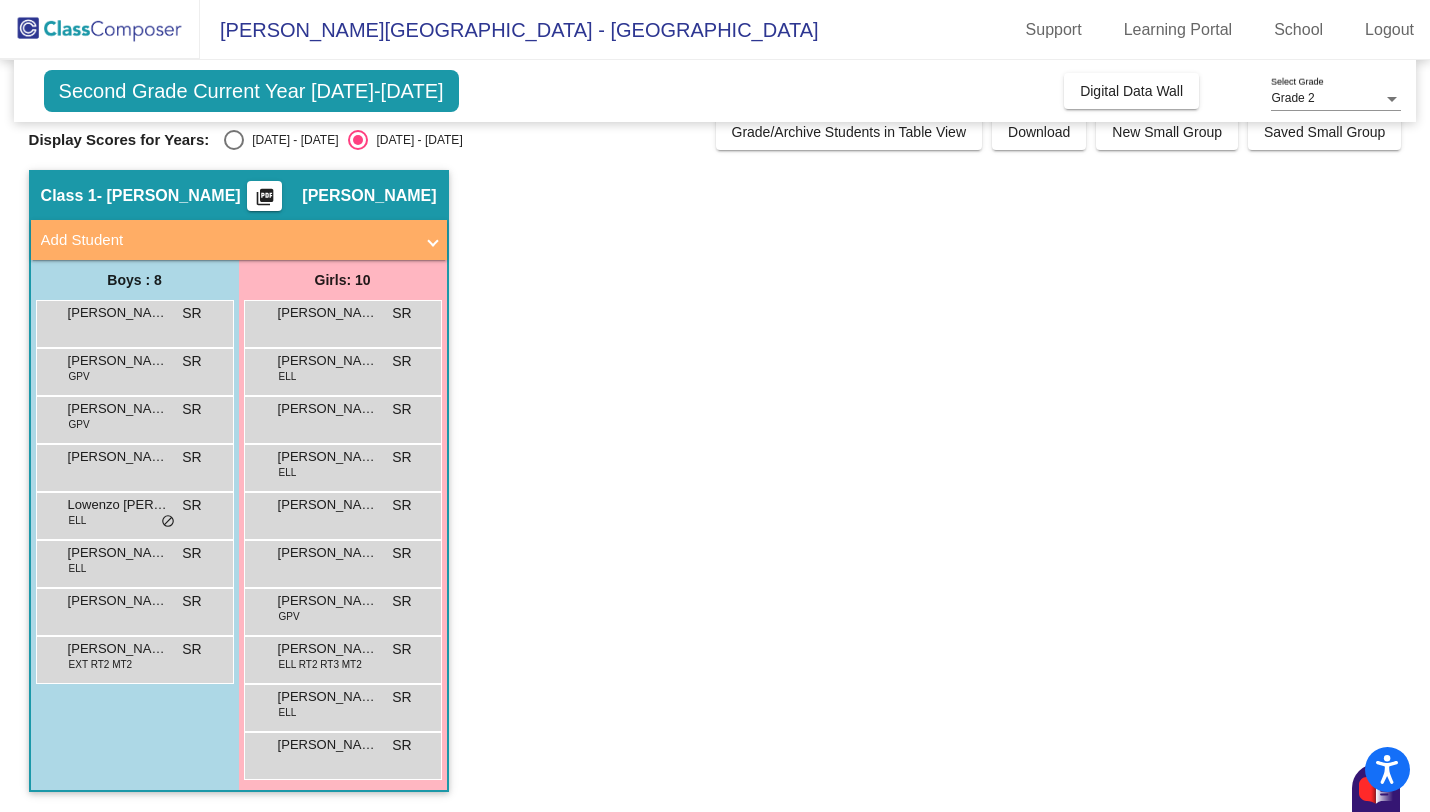 scroll, scrollTop: 0, scrollLeft: 0, axis: both 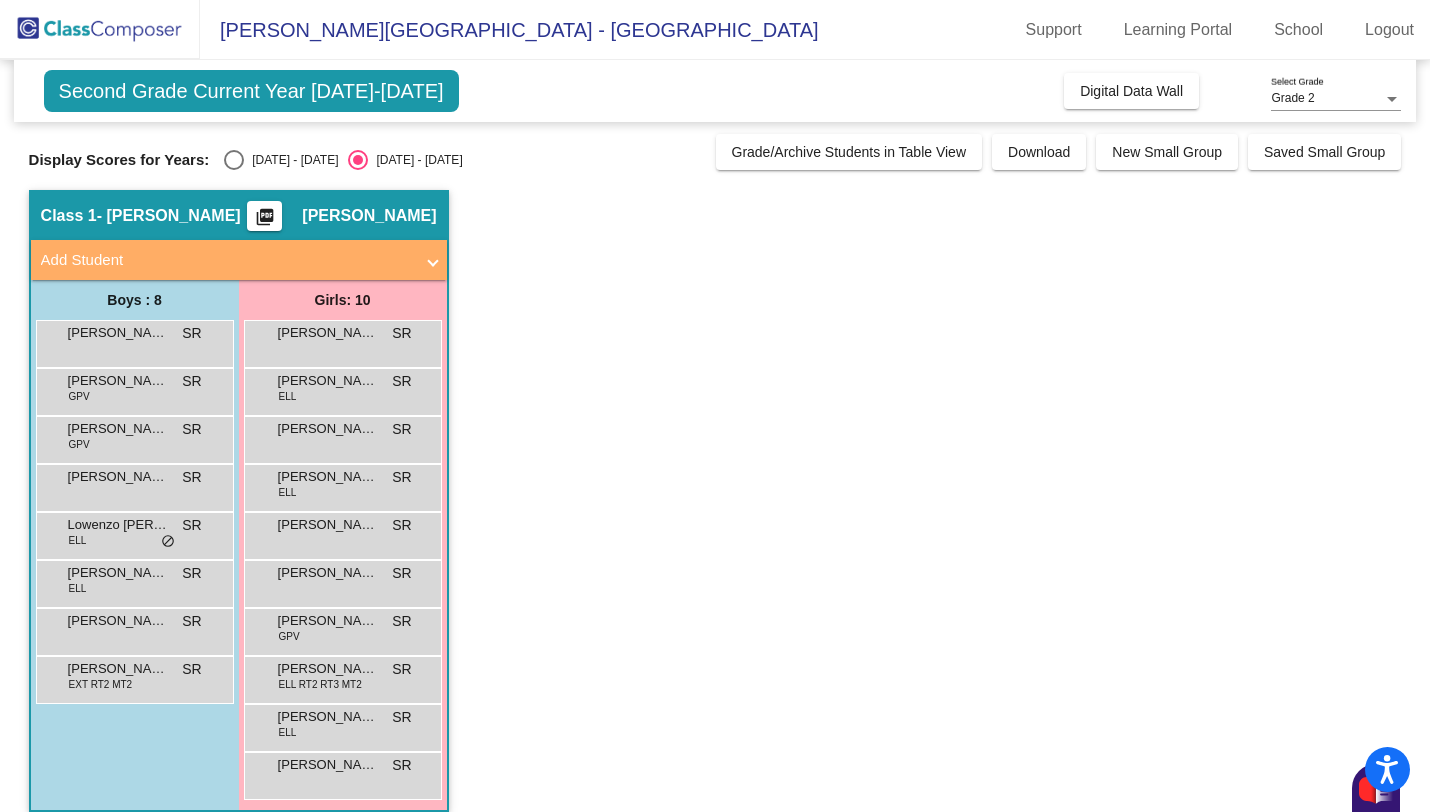 click on "picture_as_pdf" 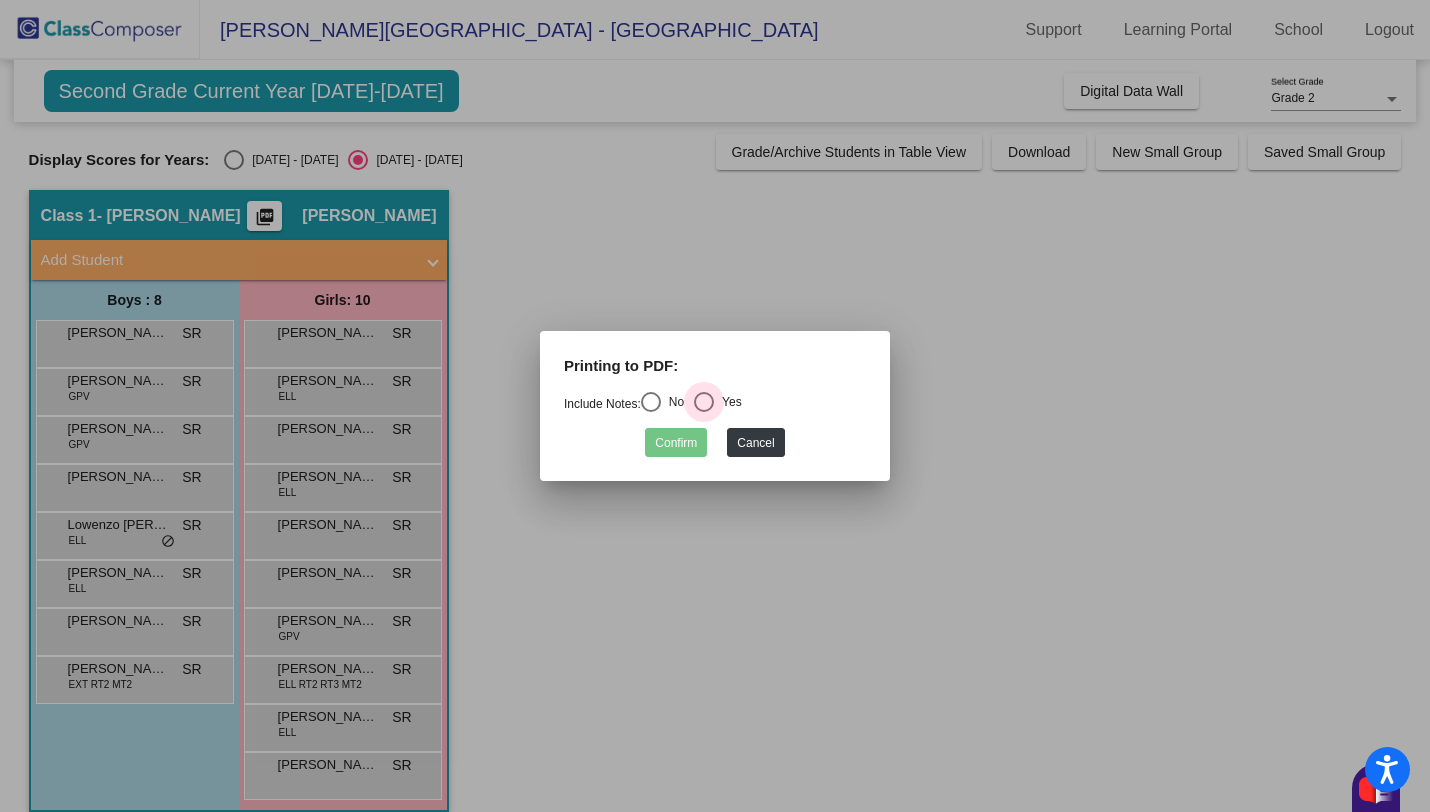 click at bounding box center (704, 402) 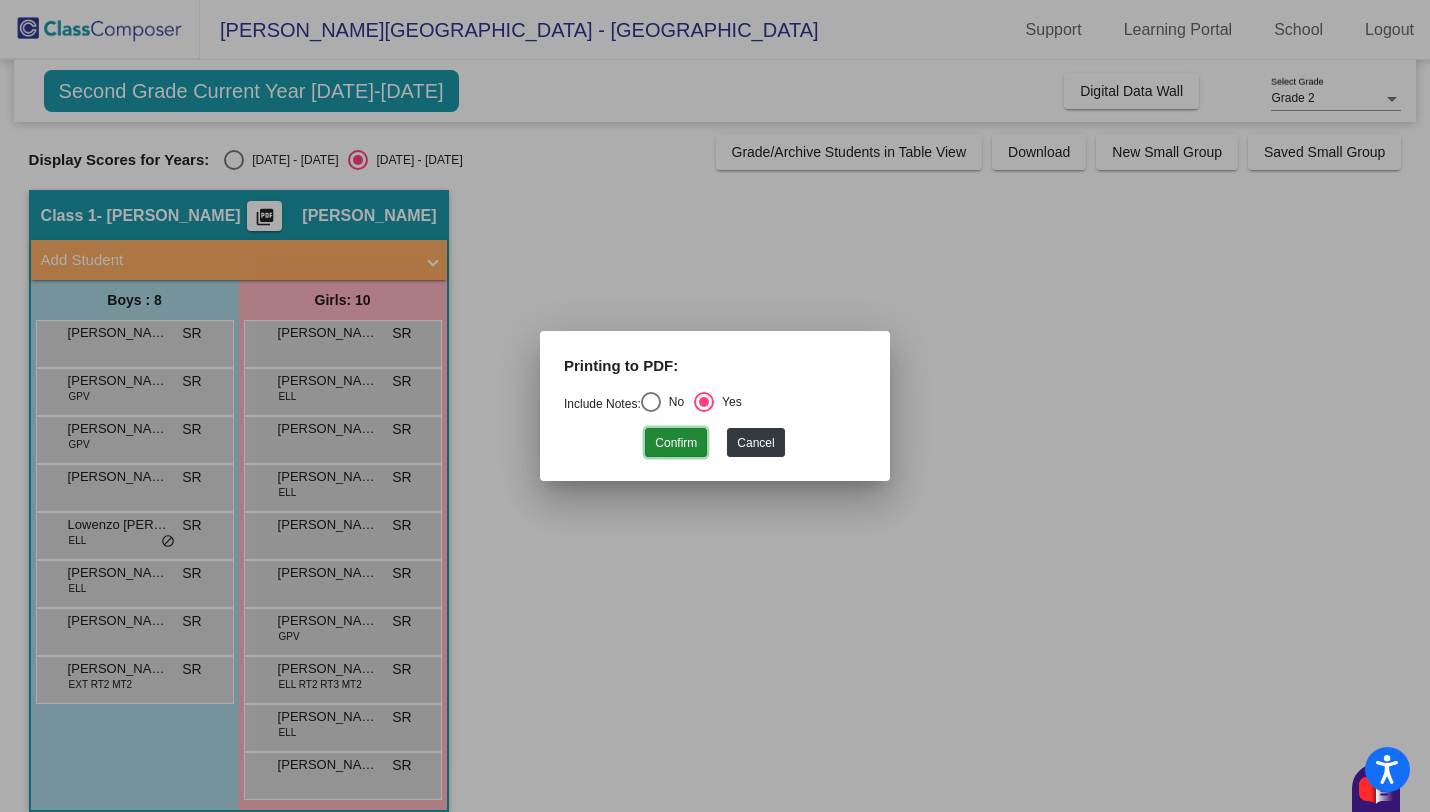 click on "Confirm" at bounding box center (676, 442) 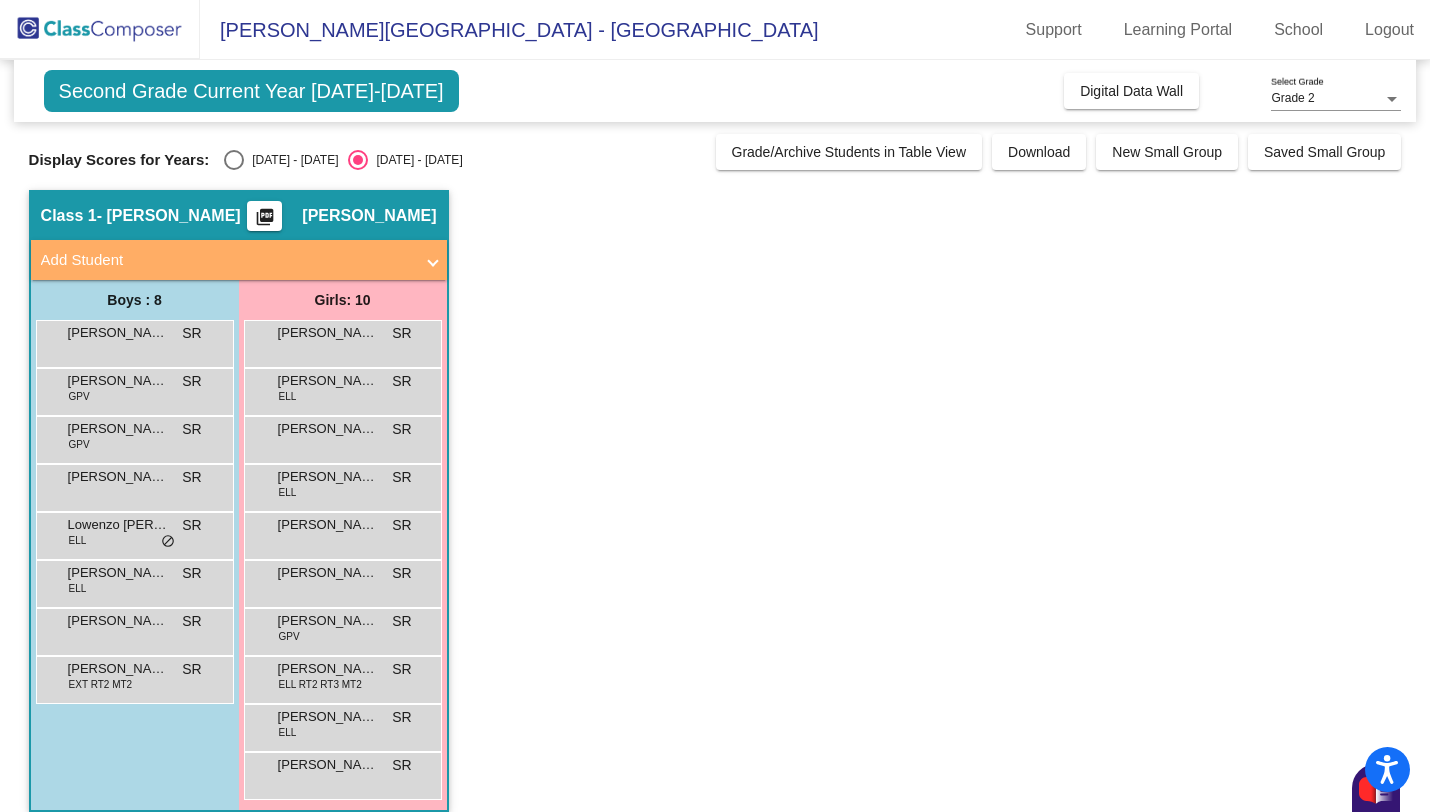 click on "Class 1   - [PERSON_NAME]  picture_as_pdf [PERSON_NAME]  Add Student  First Name Last Name Student Id  (Recommended)   Boy   Girl   [DEMOGRAPHIC_DATA] Add Close  Boys : 8  [PERSON_NAME] lock do_not_disturb_alt [PERSON_NAME] GPV SR lock do_not_disturb_alt [PERSON_NAME] GPV SR lock do_not_disturb_alt [PERSON_NAME] lock do_not_disturb_alt Lowenzo [PERSON_NAME] Decollines ELL SR lock do_not_disturb_alt [PERSON_NAME] [PERSON_NAME] lock do_not_disturb_alt [PERSON_NAME] lock do_not_disturb_alt [PERSON_NAME] EXT RT2 MT2 SR lock do_not_disturb_alt Girls: 10 [PERSON_NAME] SR lock do_not_disturb_alt [PERSON_NAME] [PERSON_NAME] lock do_not_disturb_alt Laikyn [PERSON_NAME] SR lock do_not_disturb_alt [PERSON_NAME] [PERSON_NAME] lock do_not_disturb_alt Markeriah [PERSON_NAME] SR lock do_not_disturb_alt [PERSON_NAME] SR lock do_not_disturb_alt [PERSON_NAME] GPV SR lock do_not_disturb_alt [PERSON_NAME] chajal ELL RT2 RT3 MT2 SR lock do_not_disturb_alt [PERSON_NAME] ELL SR lock do_not_disturb_alt [PERSON_NAME] lock" 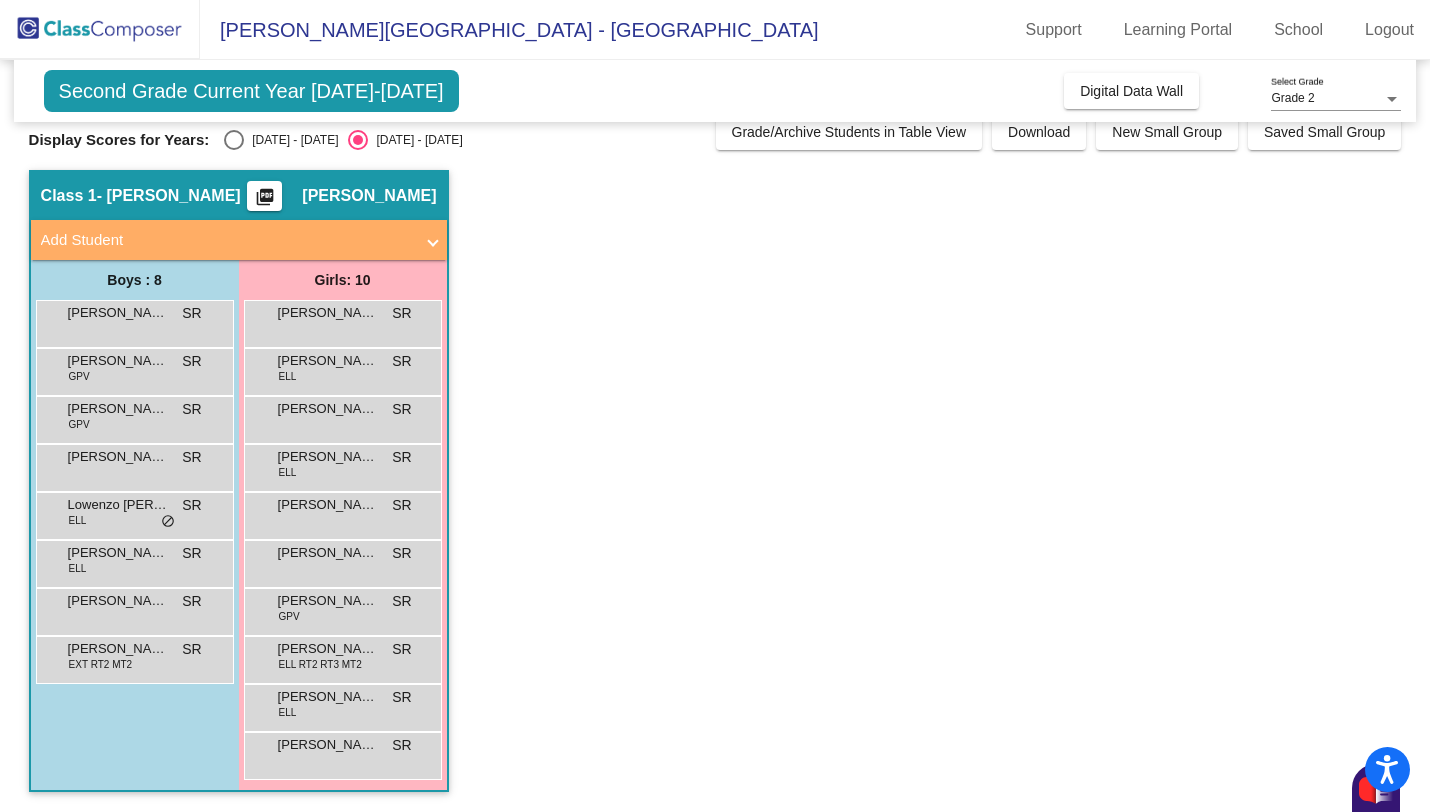 click on "Class 1   - [PERSON_NAME]  picture_as_pdf [PERSON_NAME]  Add Student  First Name Last Name Student Id  (Recommended)   Boy   Girl   [DEMOGRAPHIC_DATA] Add Close  Boys : 8  [PERSON_NAME] lock do_not_disturb_alt [PERSON_NAME] GPV SR lock do_not_disturb_alt [PERSON_NAME] GPV SR lock do_not_disturb_alt [PERSON_NAME] lock do_not_disturb_alt Lowenzo [PERSON_NAME] Decollines ELL SR lock do_not_disturb_alt [PERSON_NAME] [PERSON_NAME] lock do_not_disturb_alt [PERSON_NAME] lock do_not_disturb_alt [PERSON_NAME] EXT RT2 MT2 SR lock do_not_disturb_alt Girls: 10 [PERSON_NAME] SR lock do_not_disturb_alt [PERSON_NAME] [PERSON_NAME] lock do_not_disturb_alt Laikyn [PERSON_NAME] SR lock do_not_disturb_alt [PERSON_NAME] [PERSON_NAME] lock do_not_disturb_alt Markeriah [PERSON_NAME] SR lock do_not_disturb_alt [PERSON_NAME] SR lock do_not_disturb_alt [PERSON_NAME] GPV SR lock do_not_disturb_alt [PERSON_NAME] chajal ELL RT2 RT3 MT2 SR lock do_not_disturb_alt [PERSON_NAME] ELL SR lock do_not_disturb_alt [PERSON_NAME] lock" 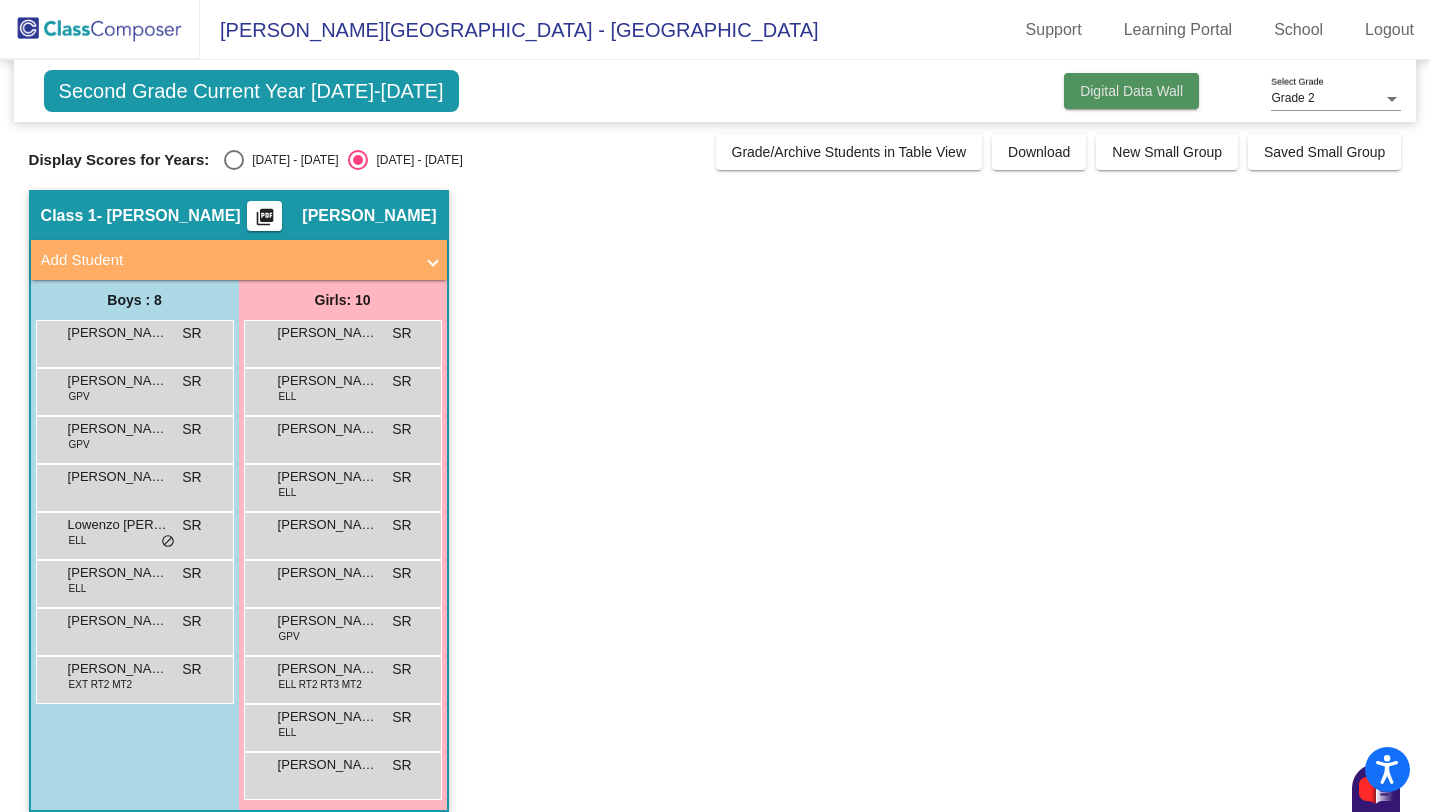 click on "Digital Data Wall" 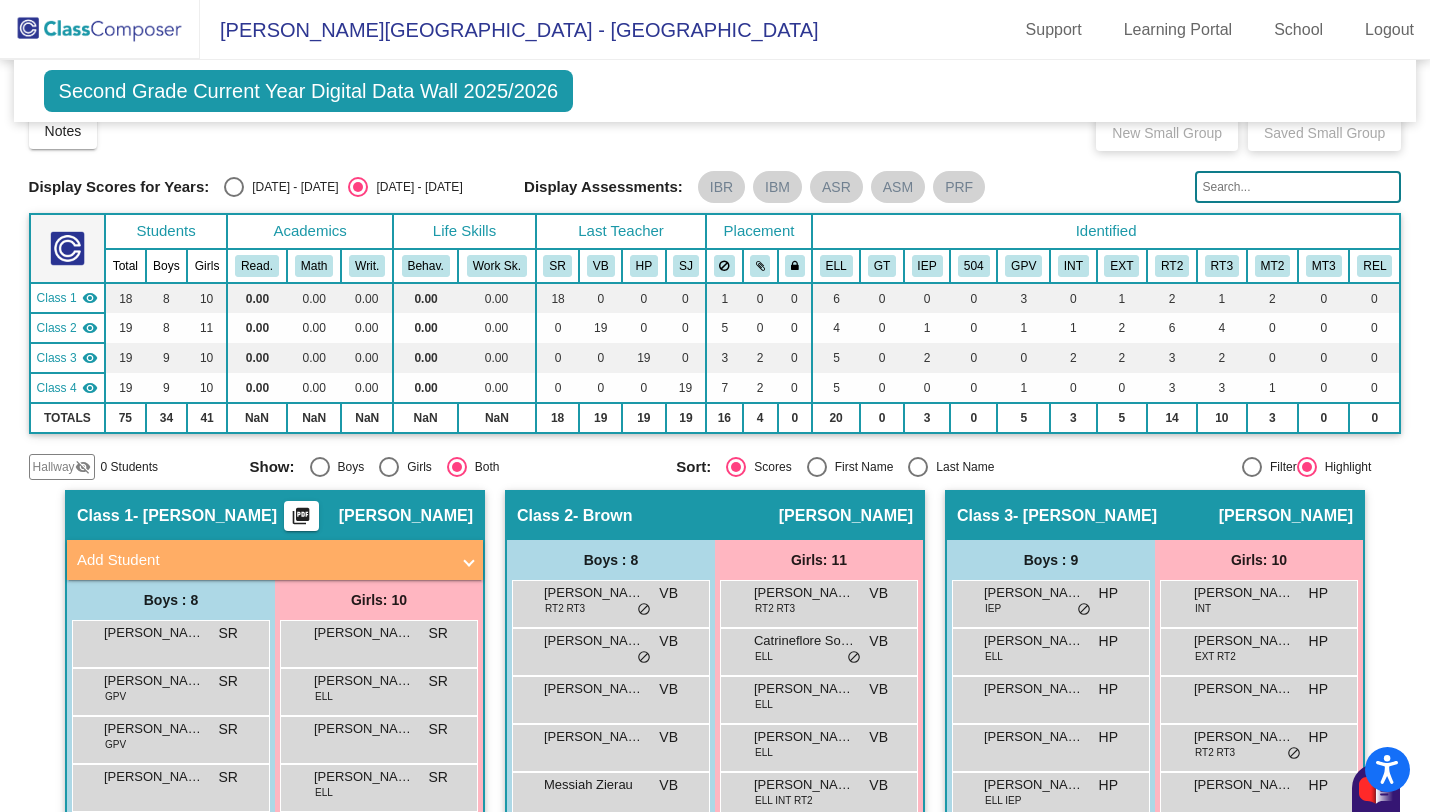 scroll, scrollTop: 0, scrollLeft: 0, axis: both 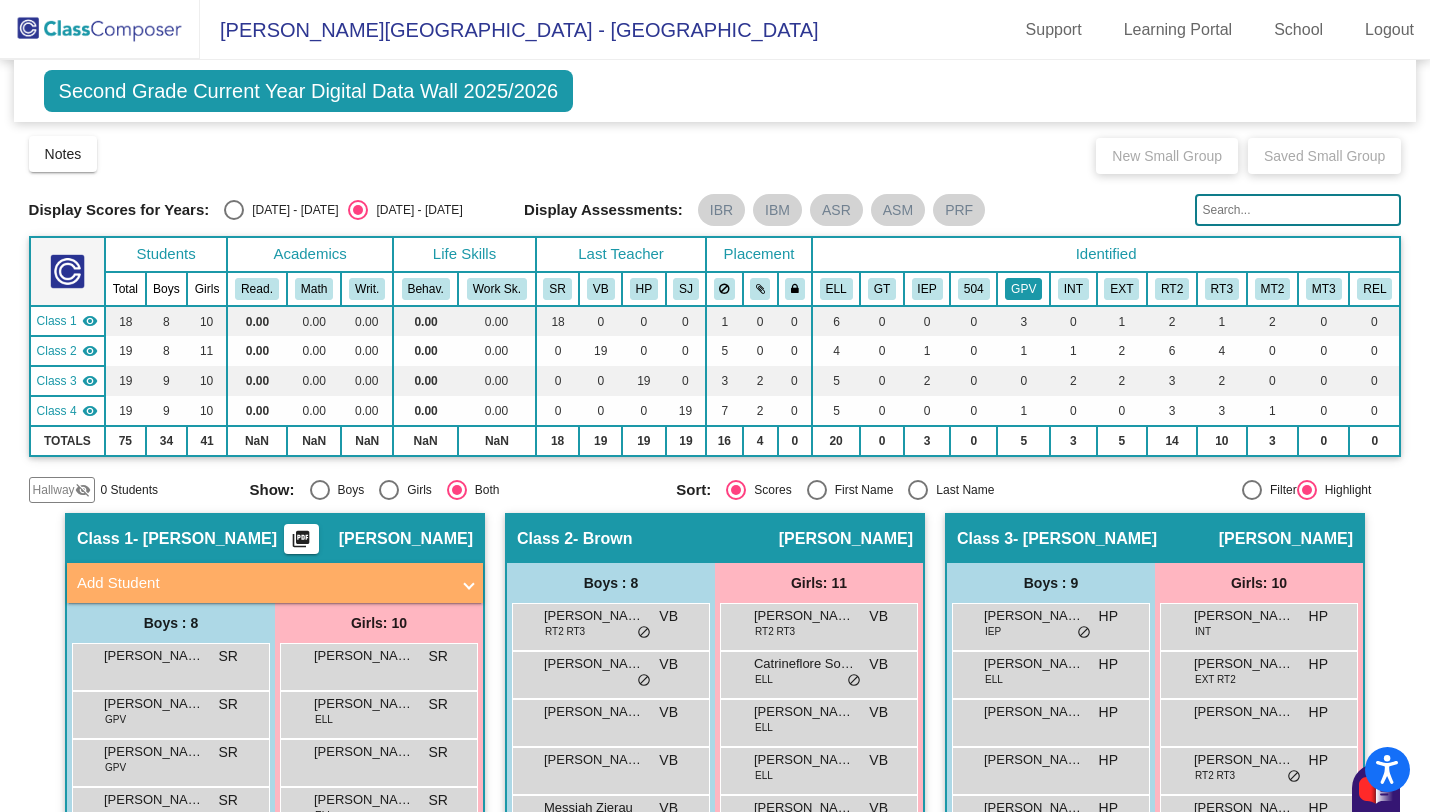 click on "GPV" 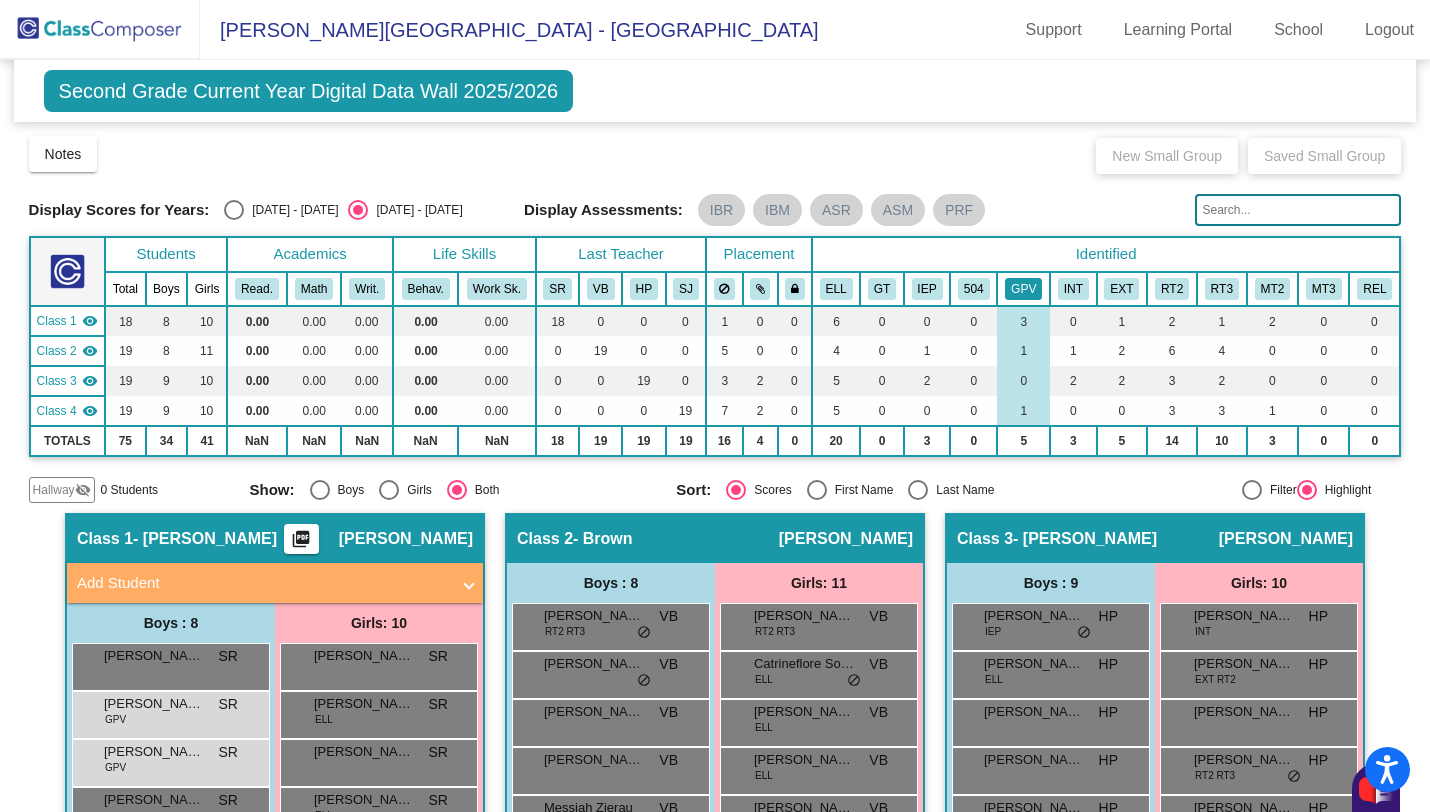 click on "GPV" 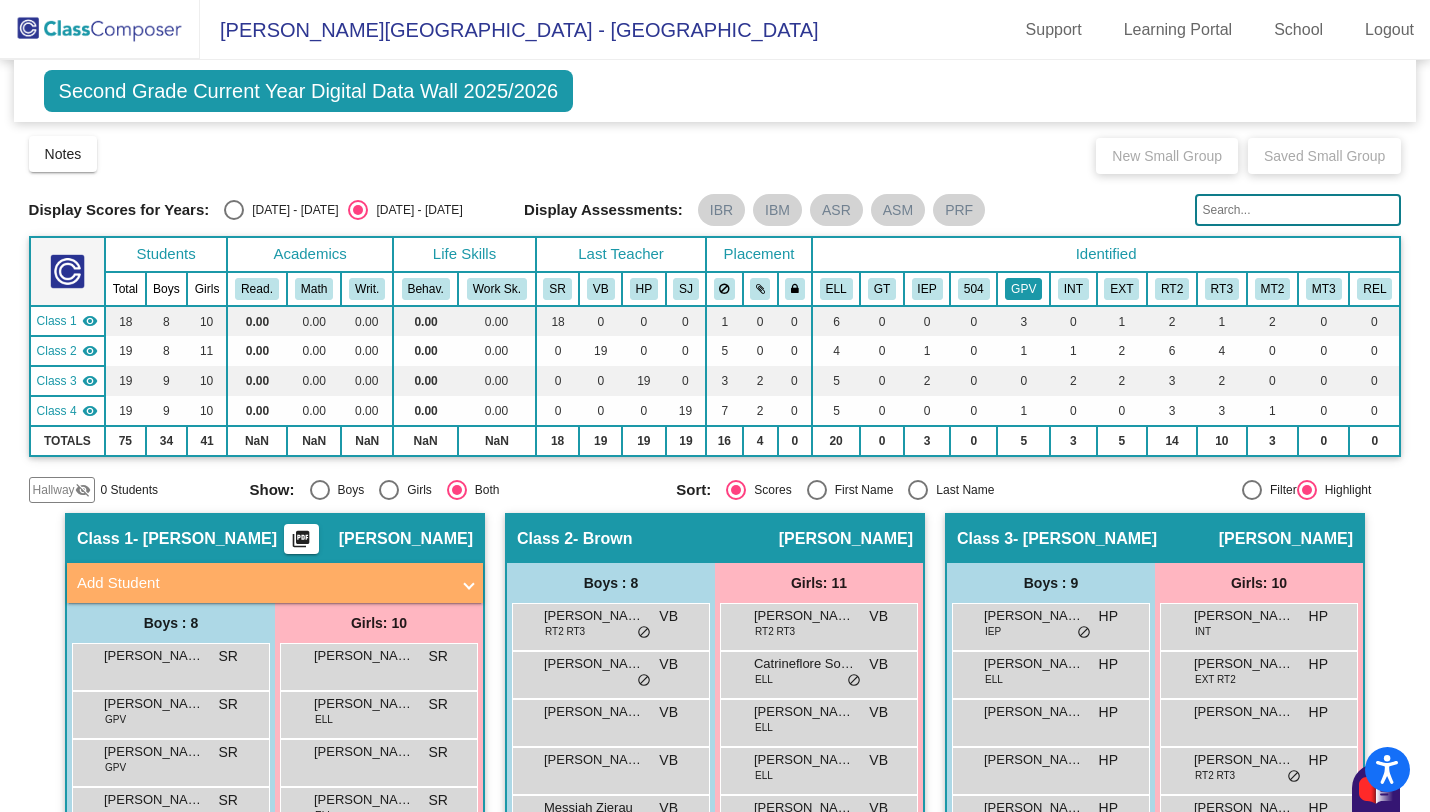 click on "GPV" 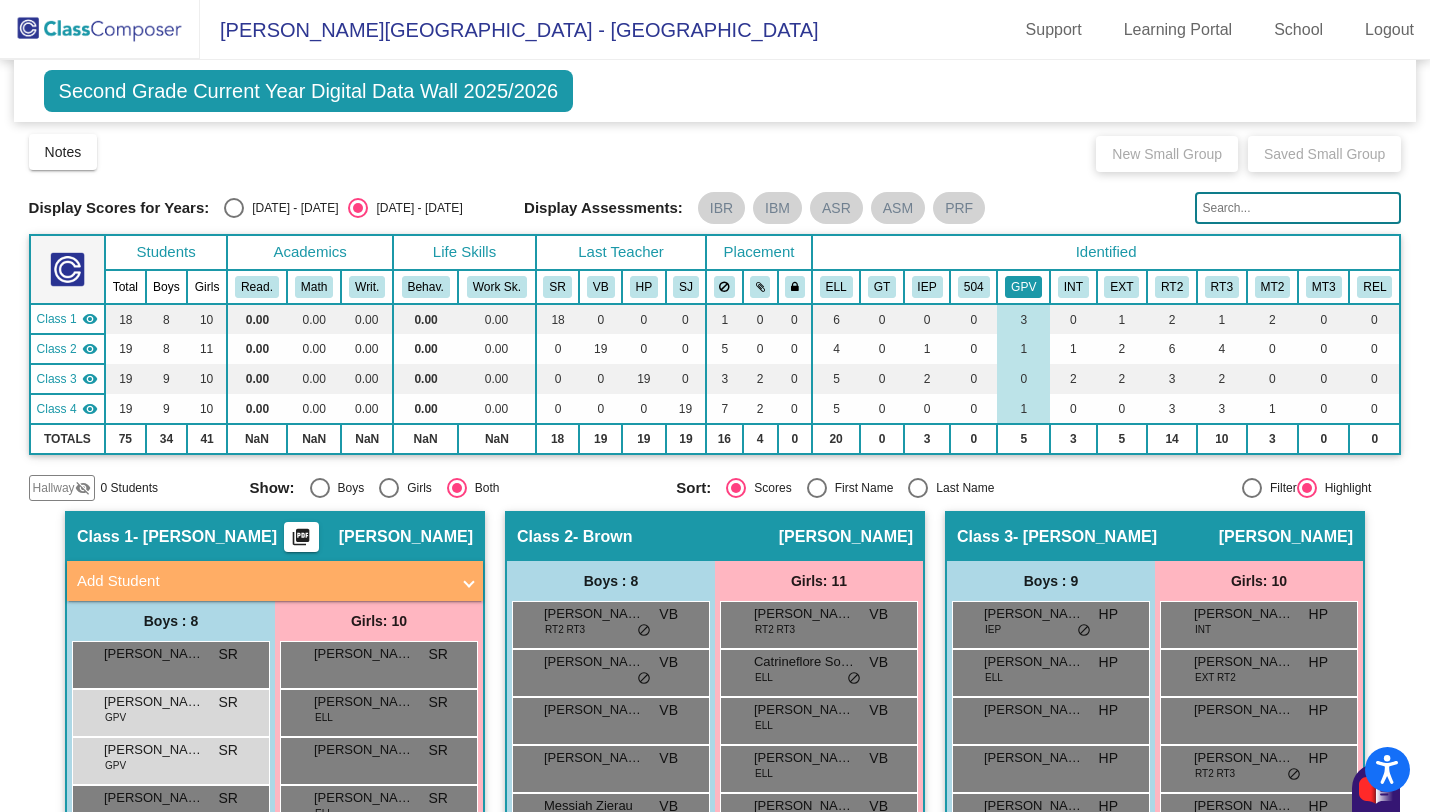 scroll, scrollTop: 4, scrollLeft: 0, axis: vertical 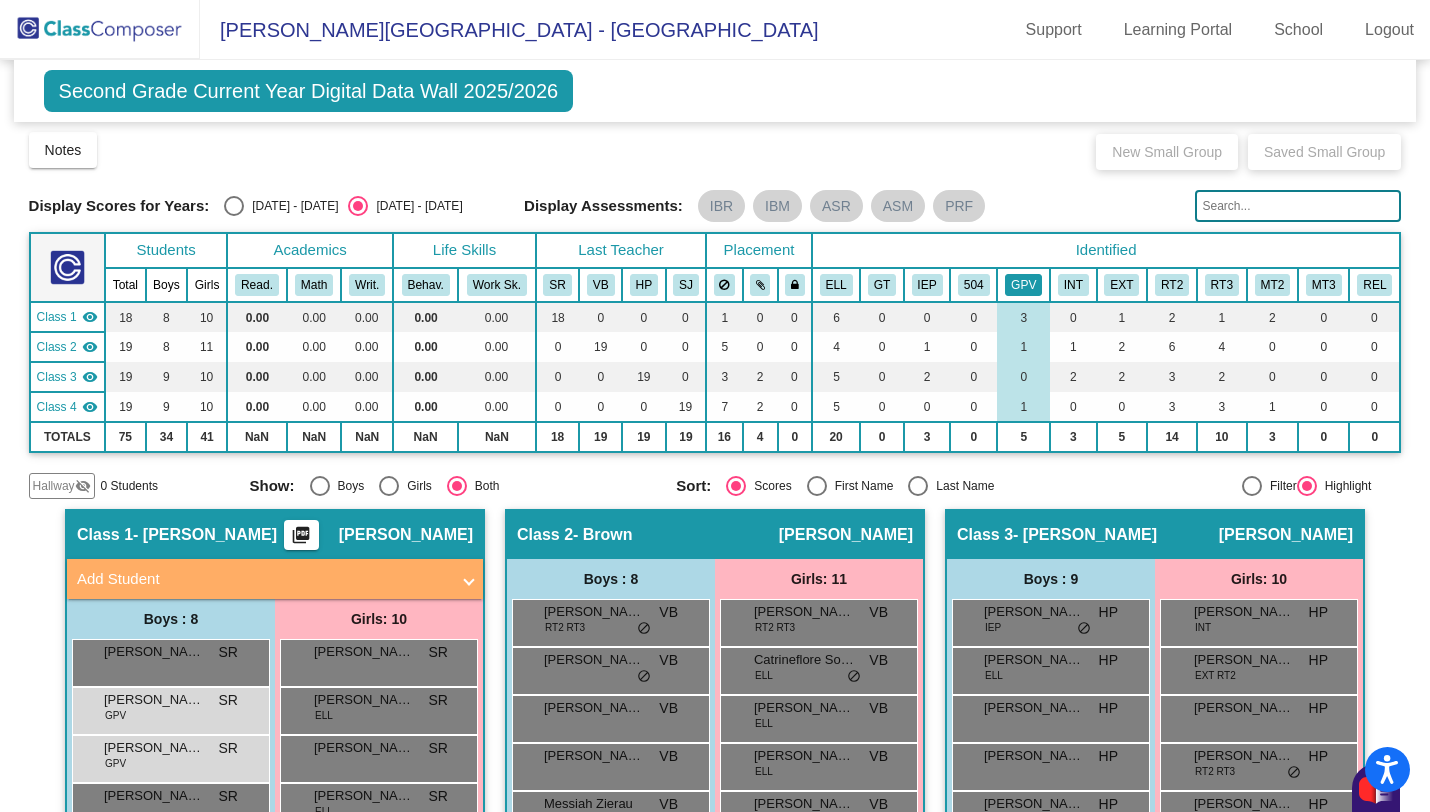 click on "GPV" 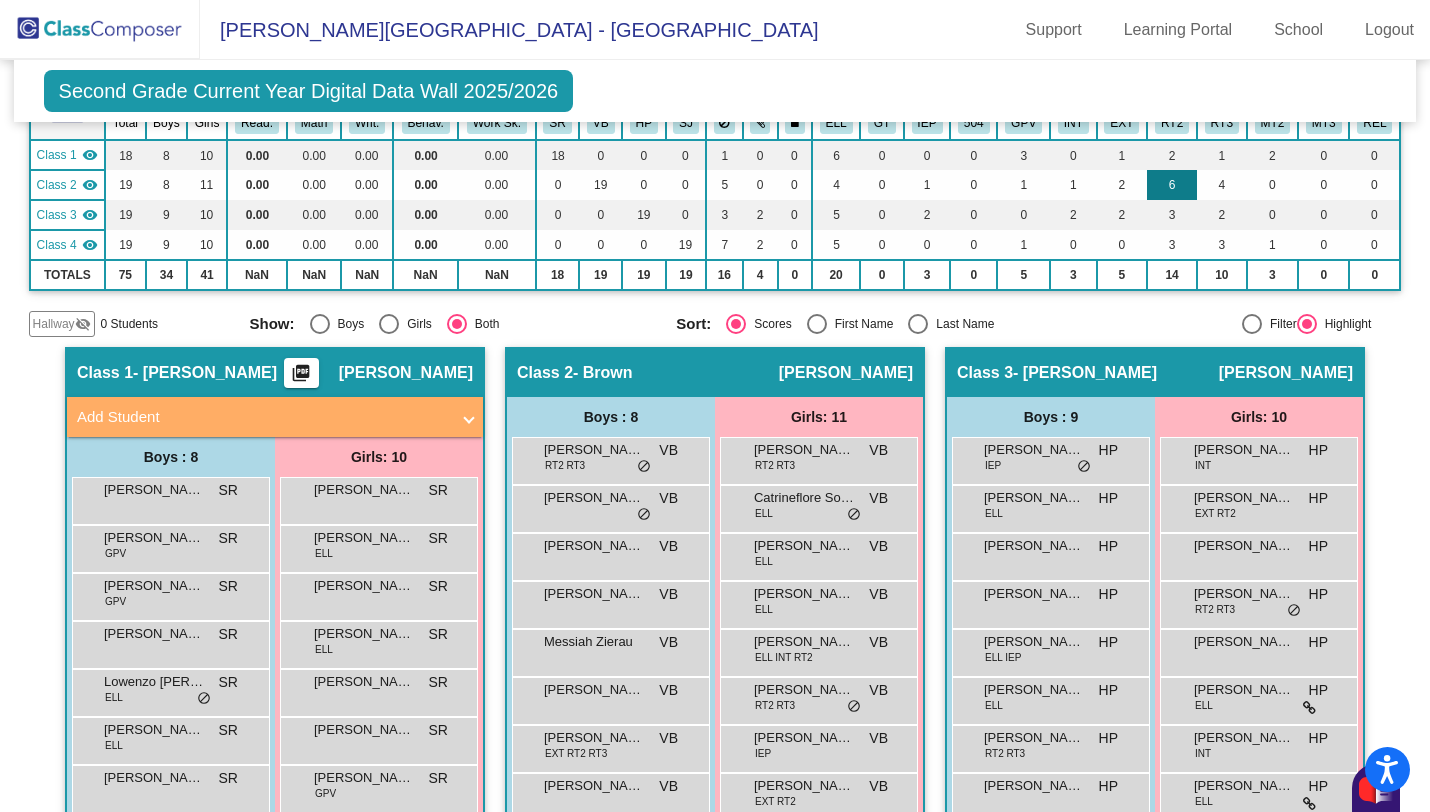 scroll, scrollTop: 177, scrollLeft: 0, axis: vertical 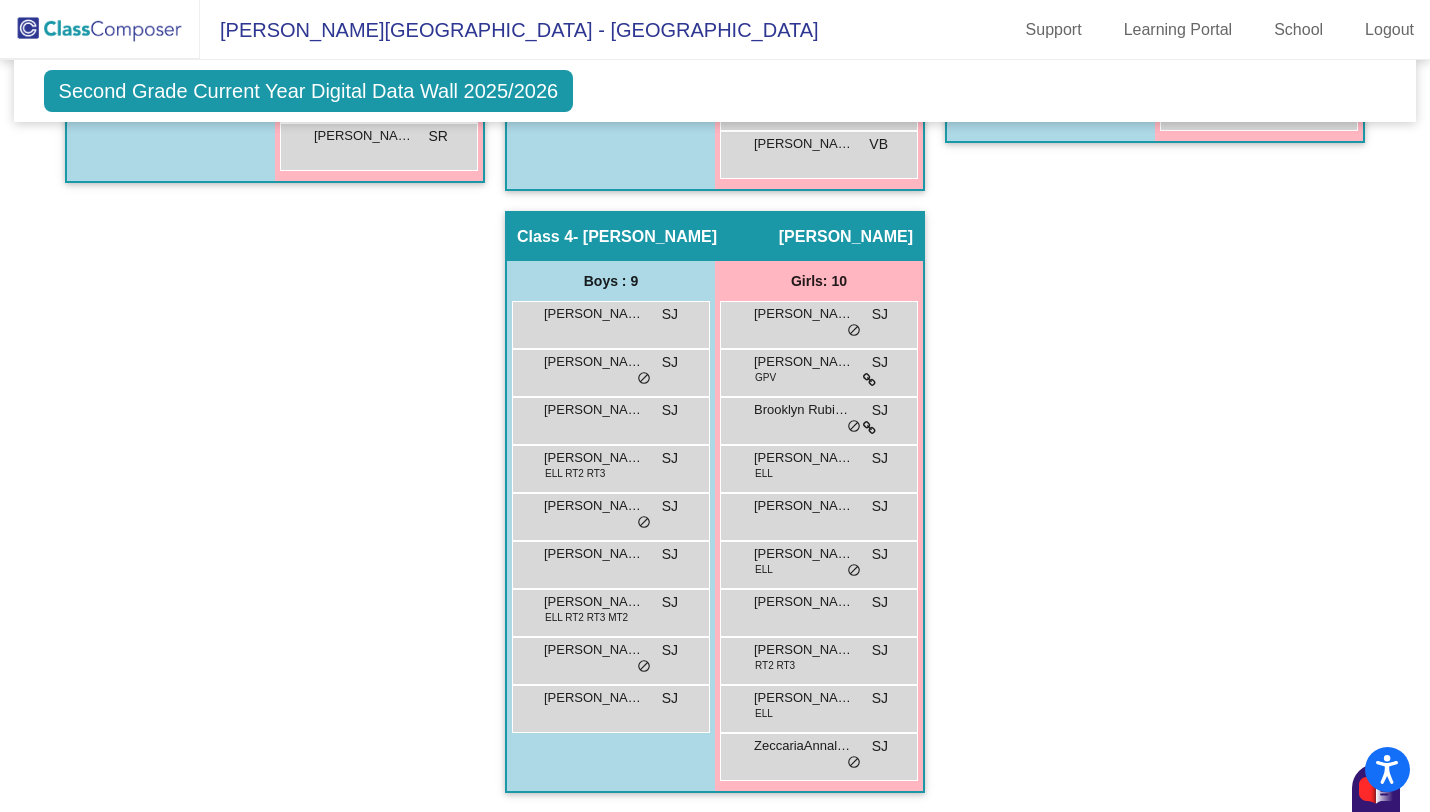 type 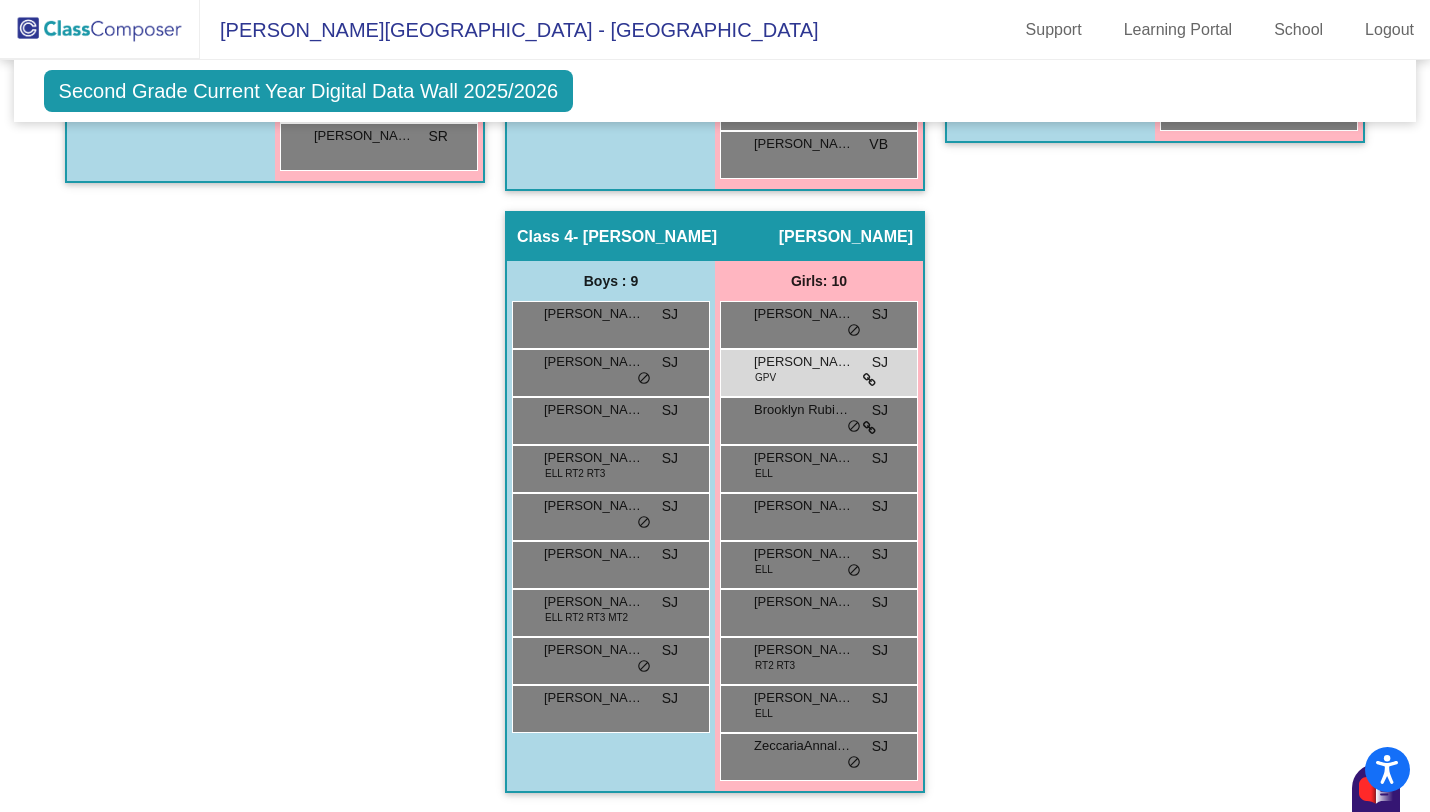 click on "GPV" 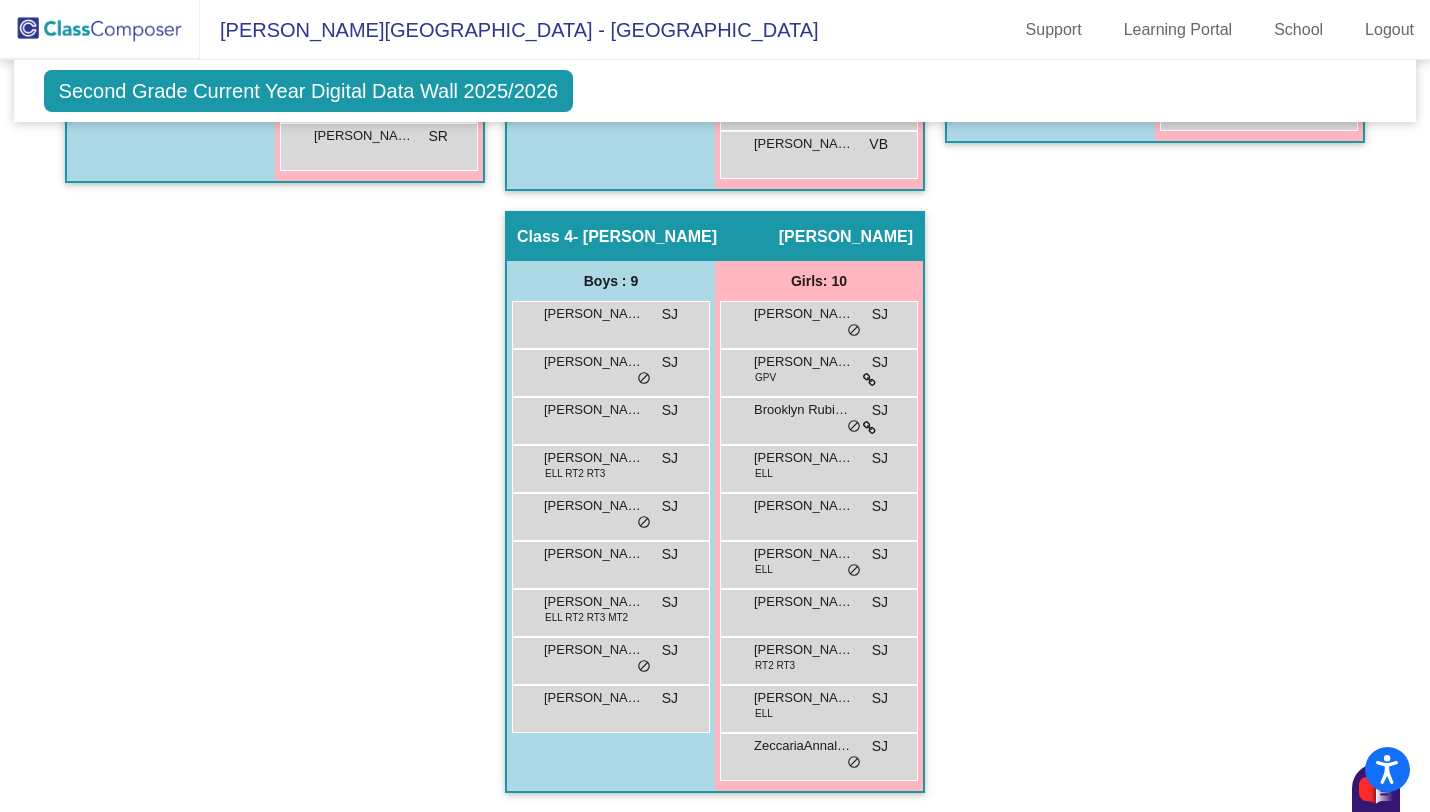click on "GPV" 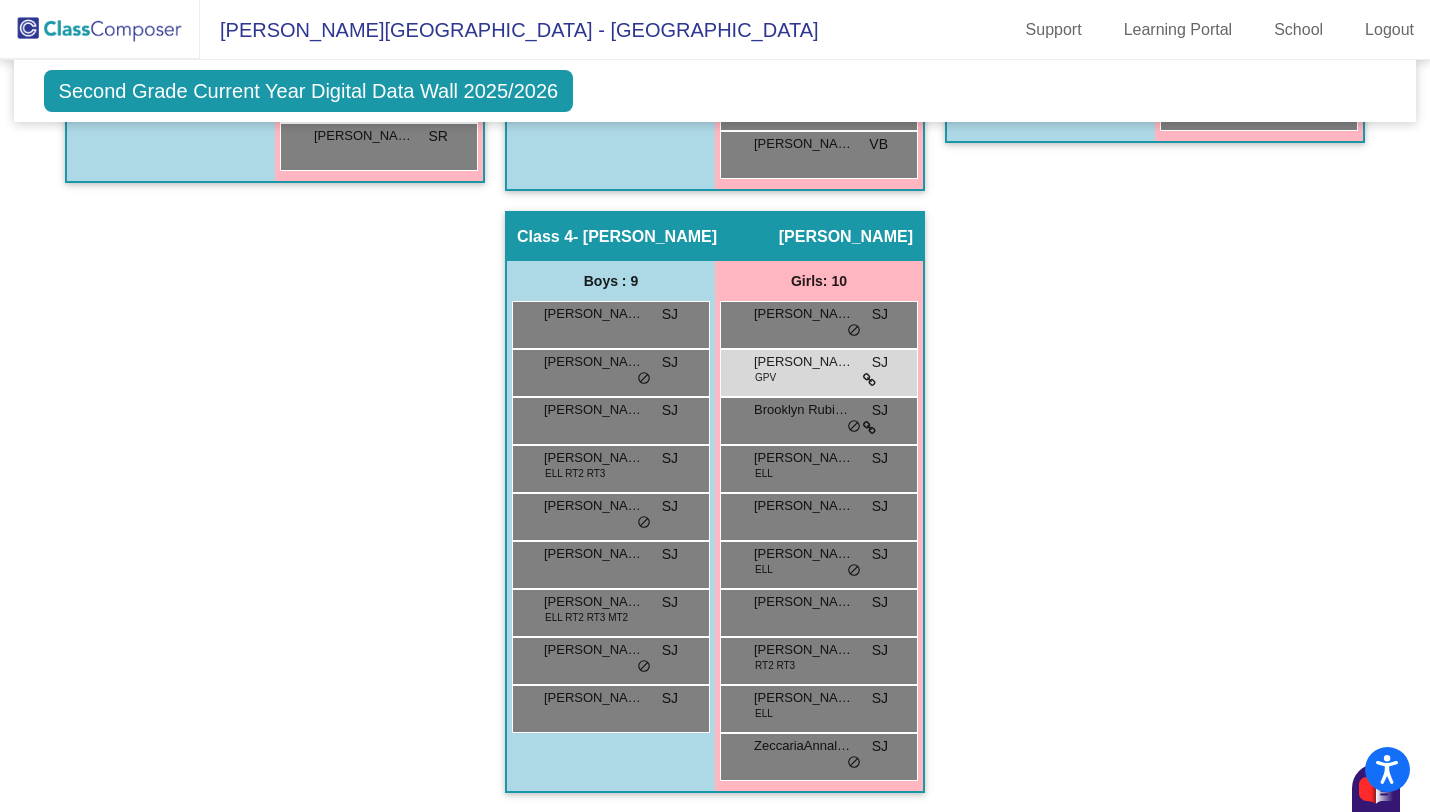 click on "GPV" 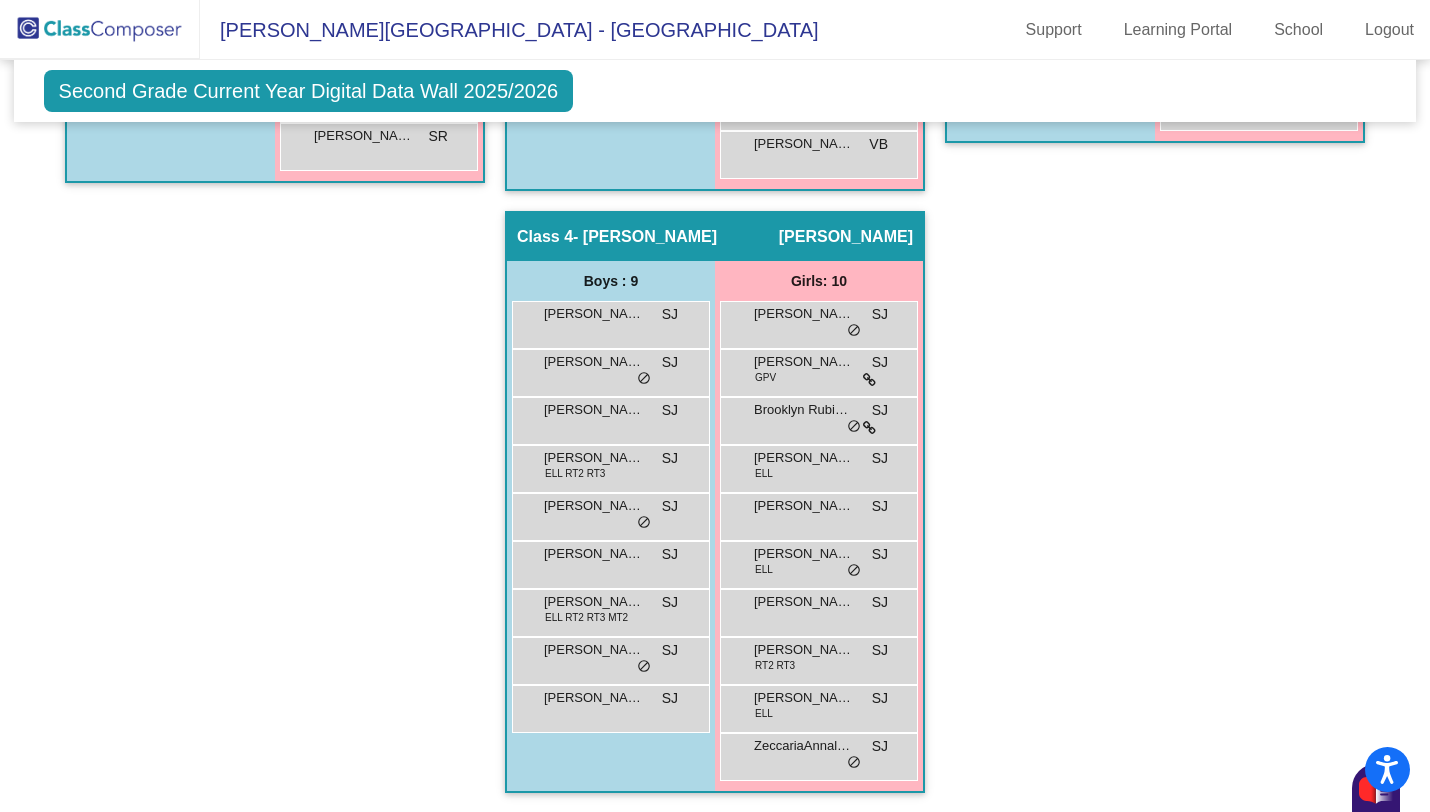 click on "GPV" 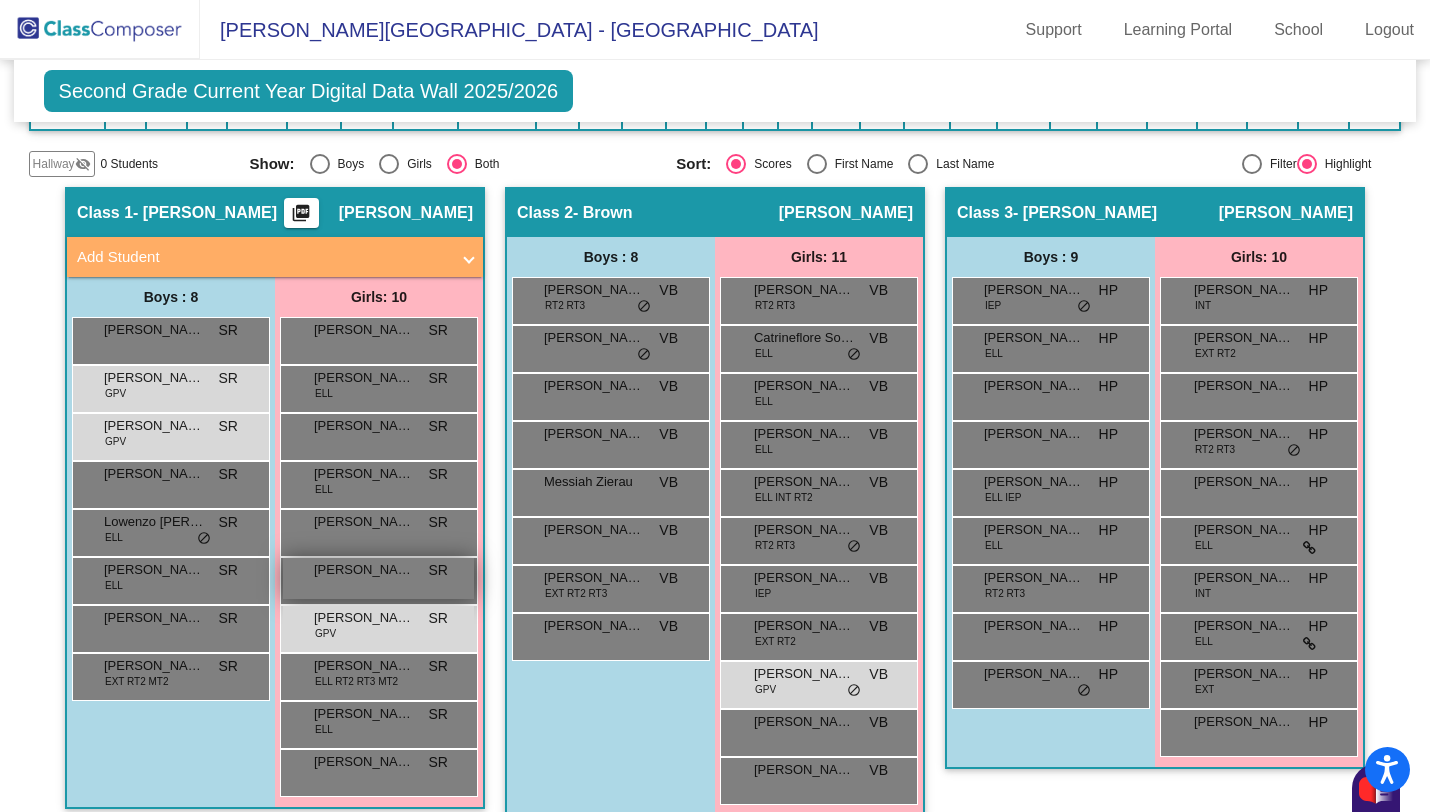 scroll, scrollTop: 328, scrollLeft: 0, axis: vertical 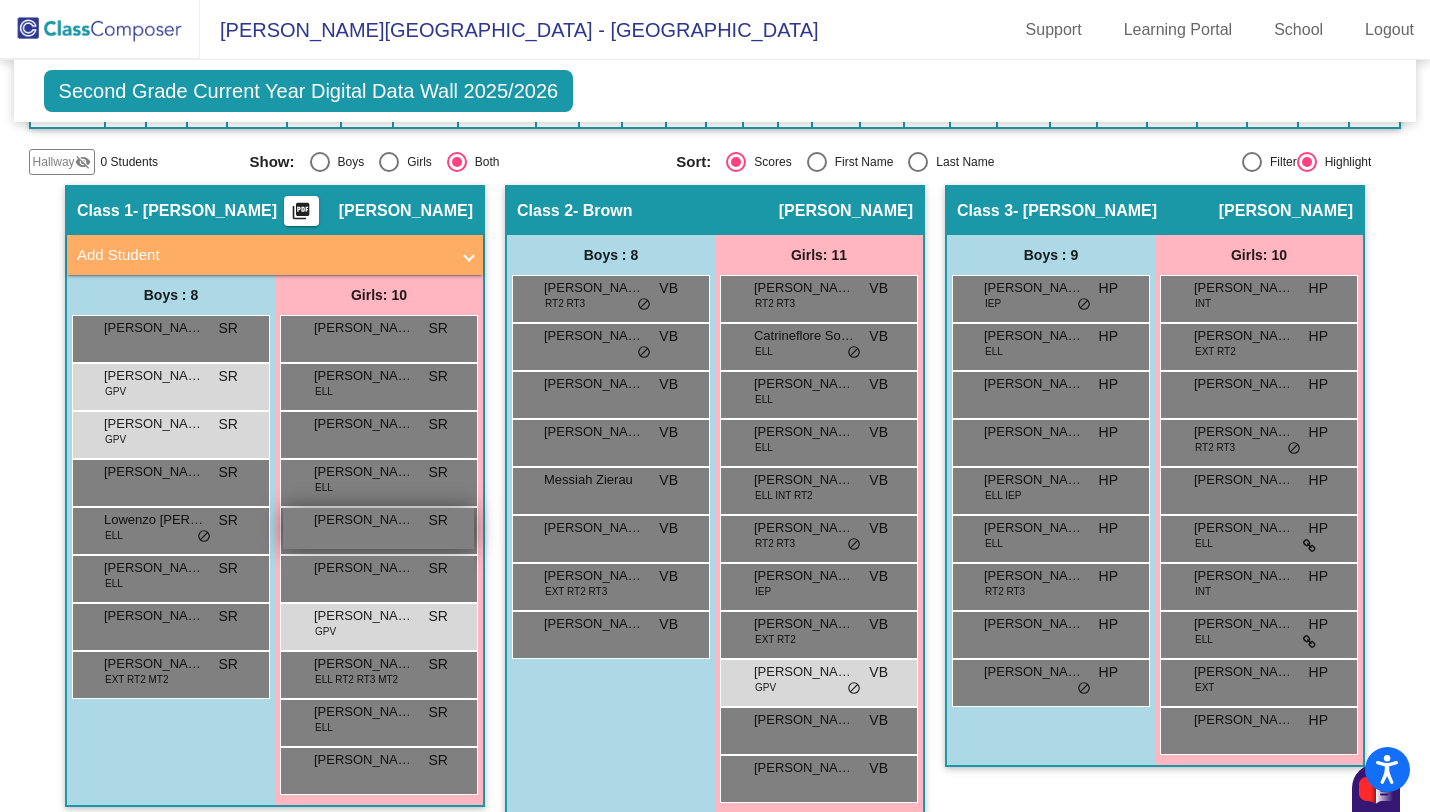 click on "Markeriah [PERSON_NAME] SR lock do_not_disturb_alt" at bounding box center [378, 528] 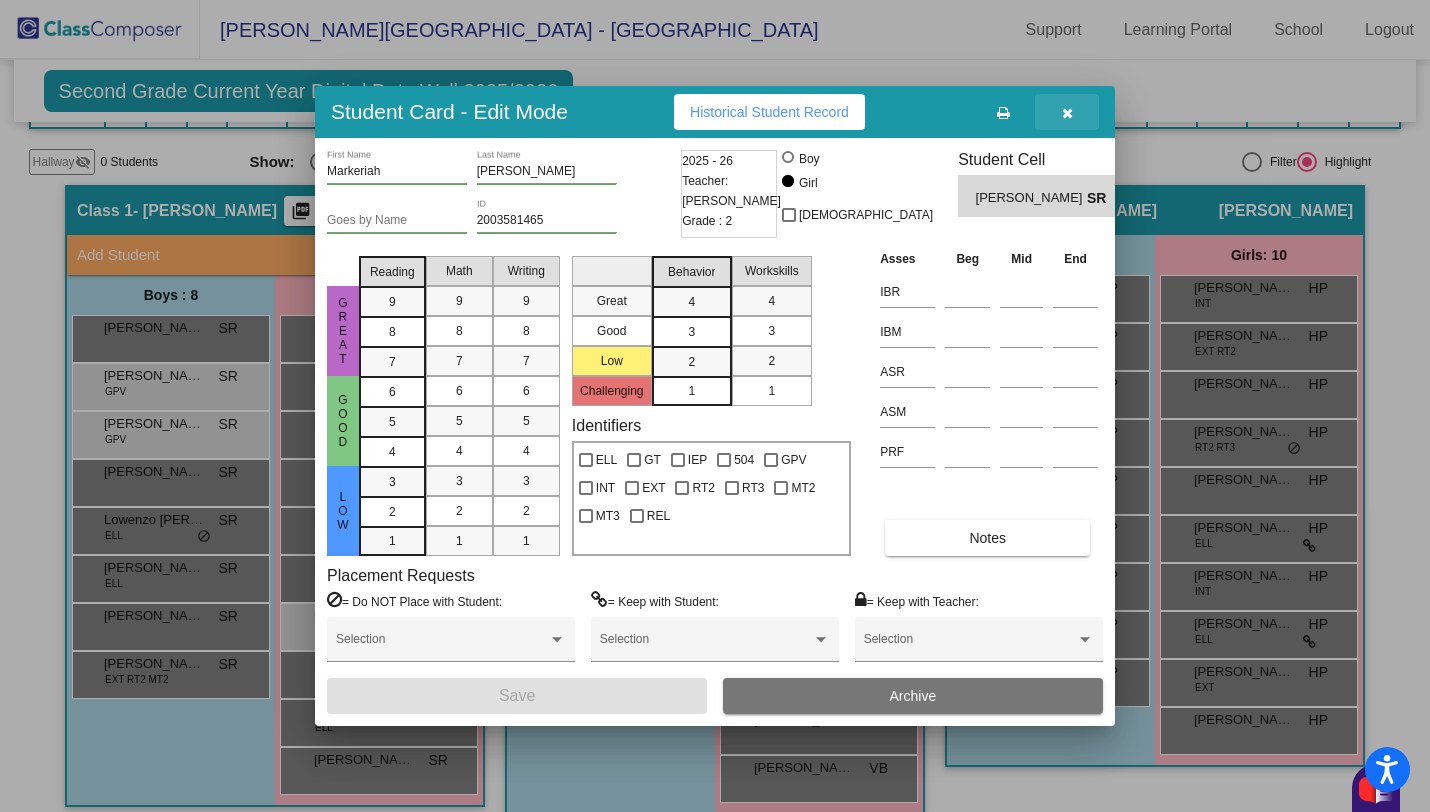 click at bounding box center (1067, 112) 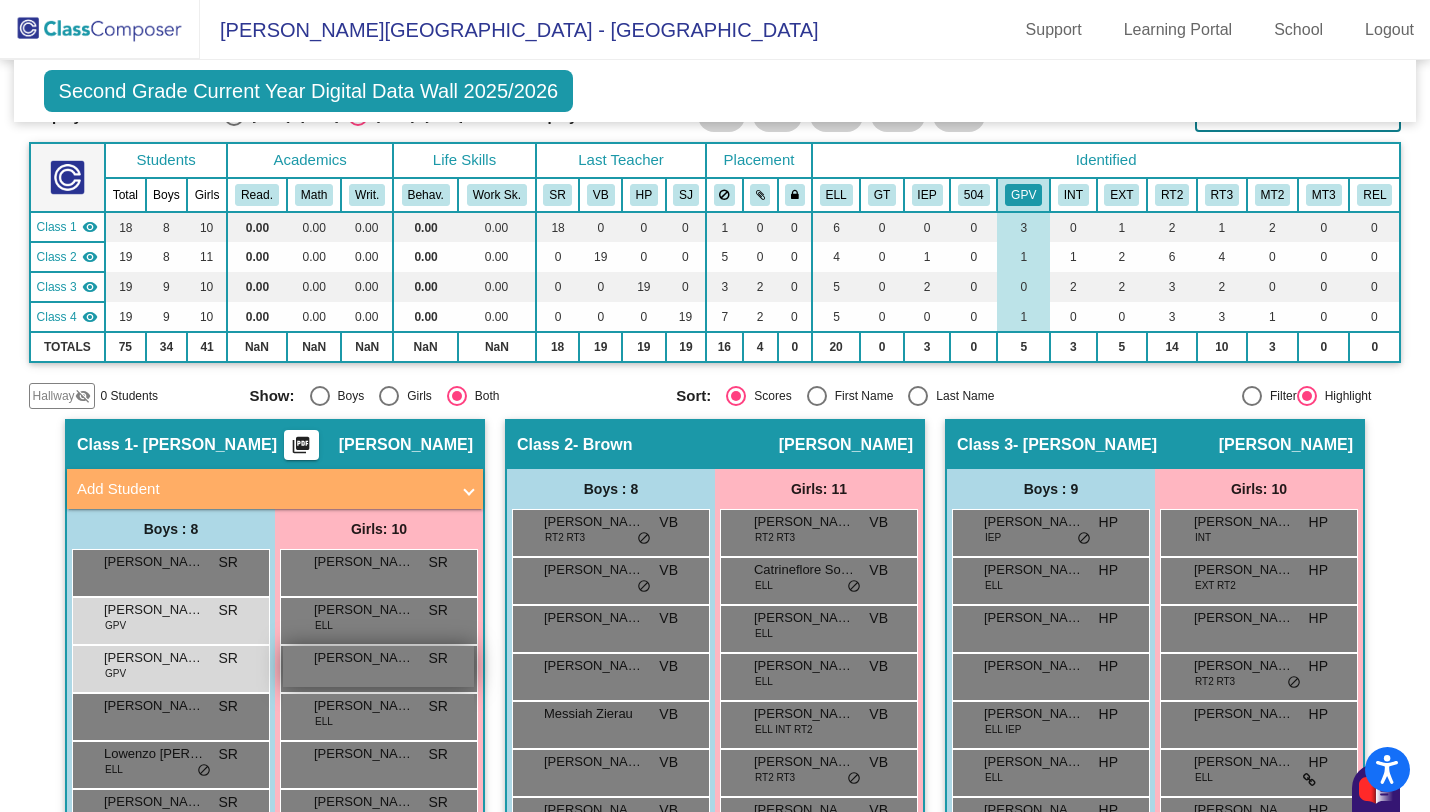 scroll, scrollTop: 0, scrollLeft: 0, axis: both 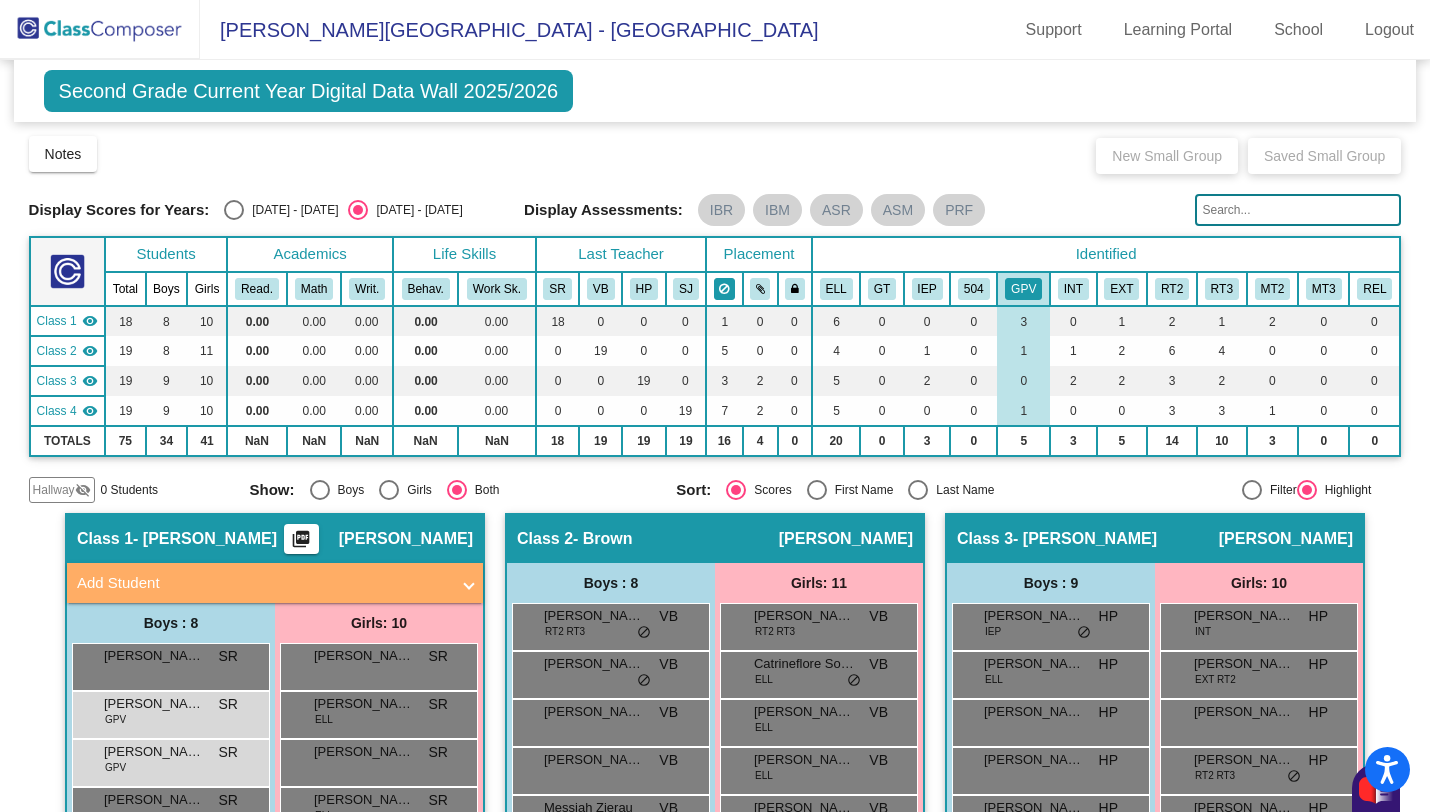 click 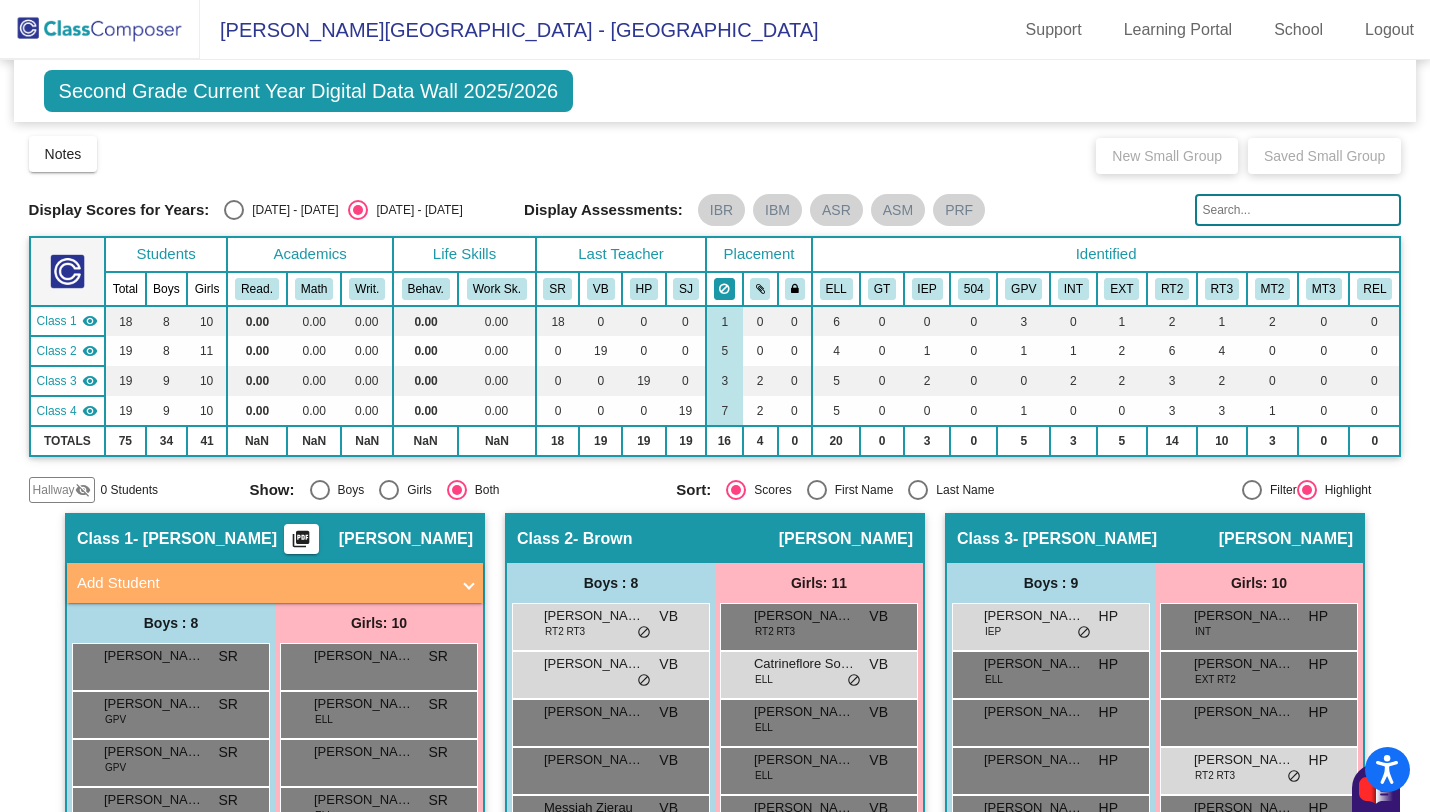 click 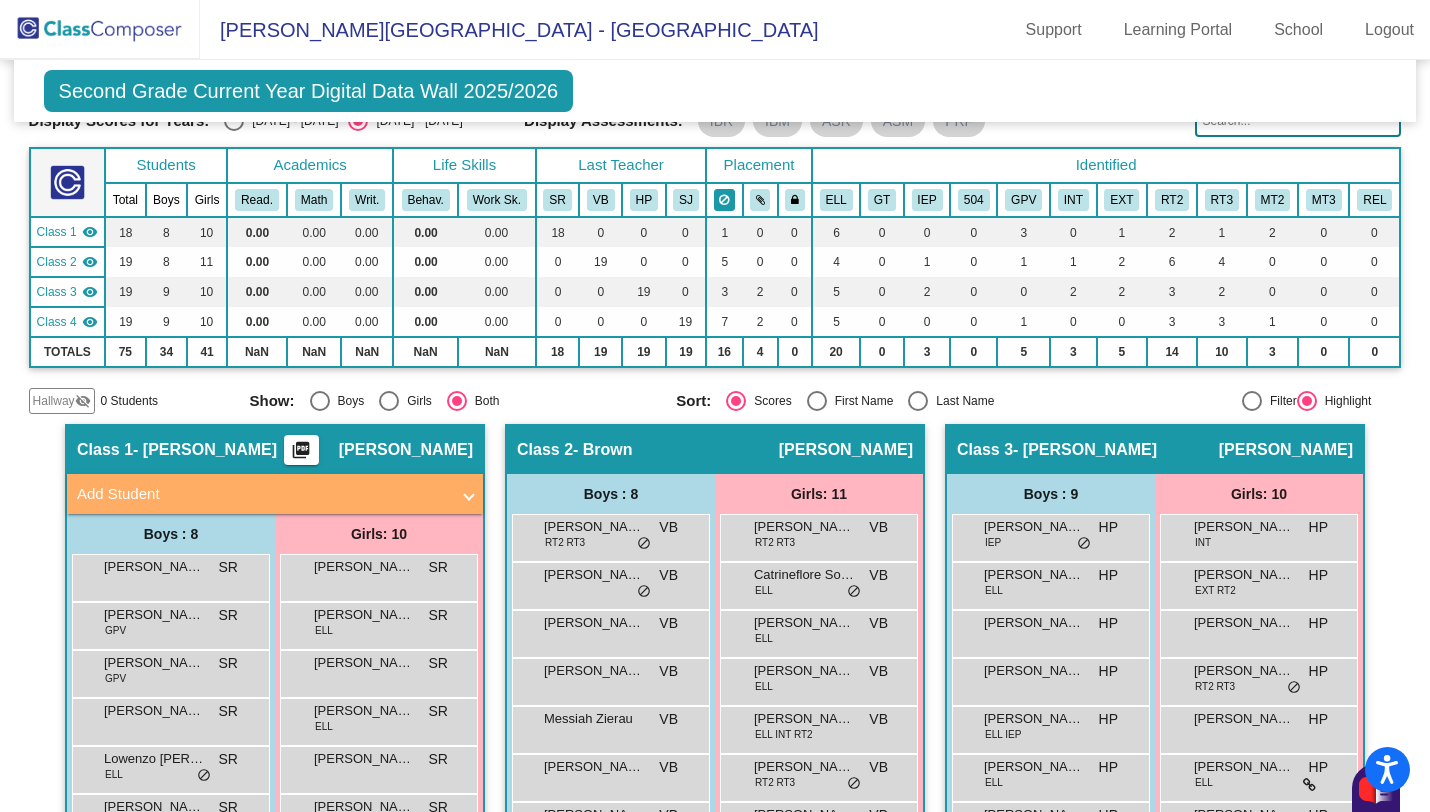scroll, scrollTop: 51, scrollLeft: 0, axis: vertical 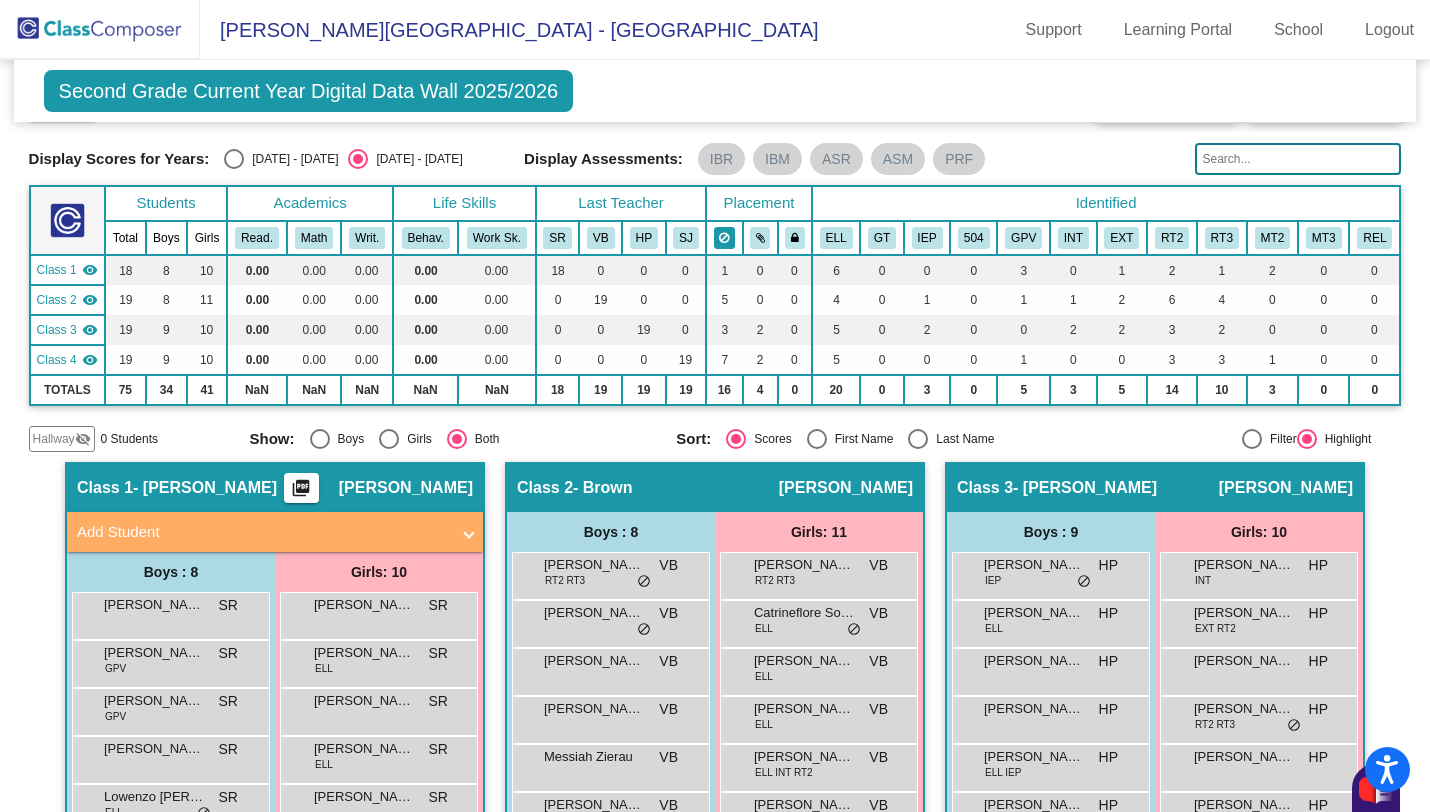 click 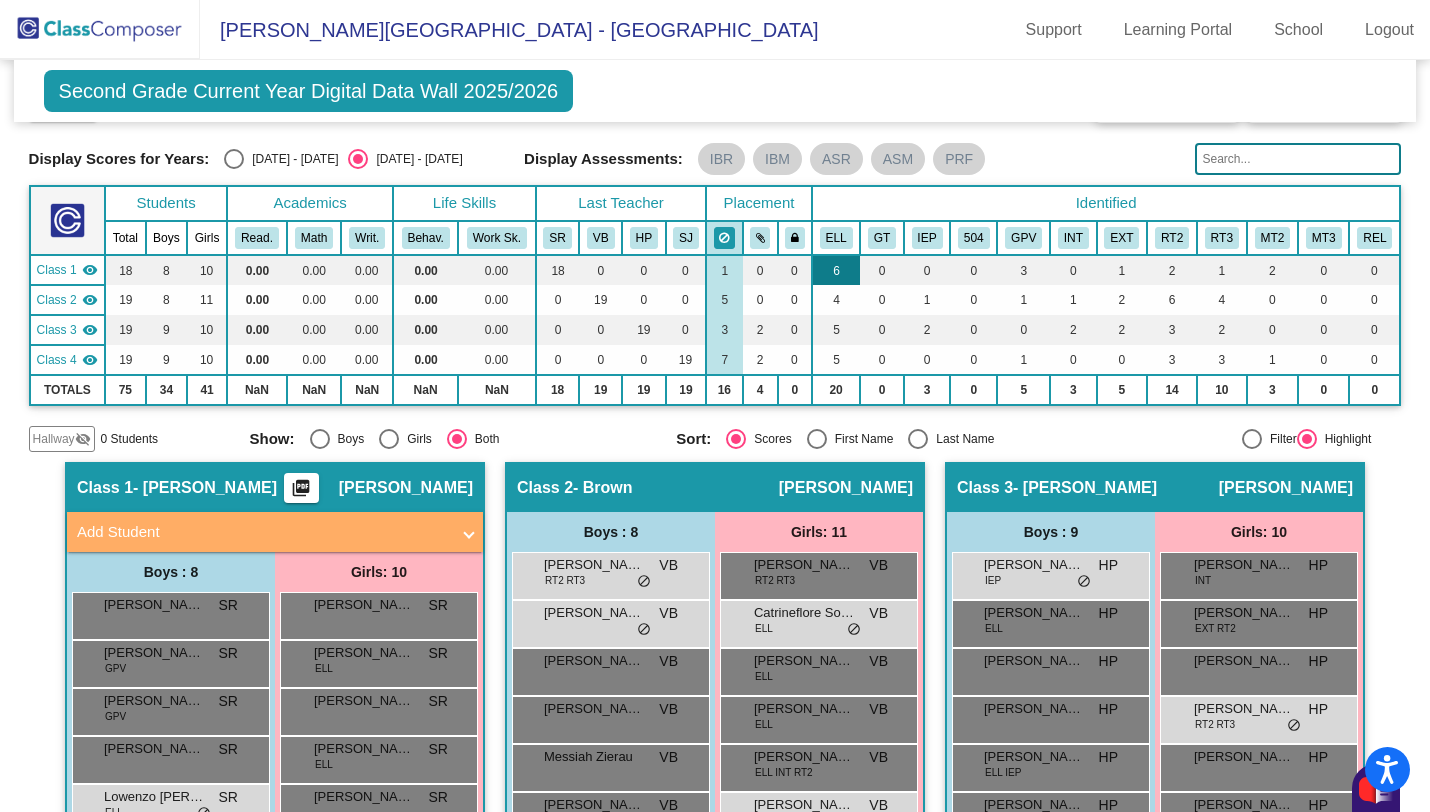 click on "6" 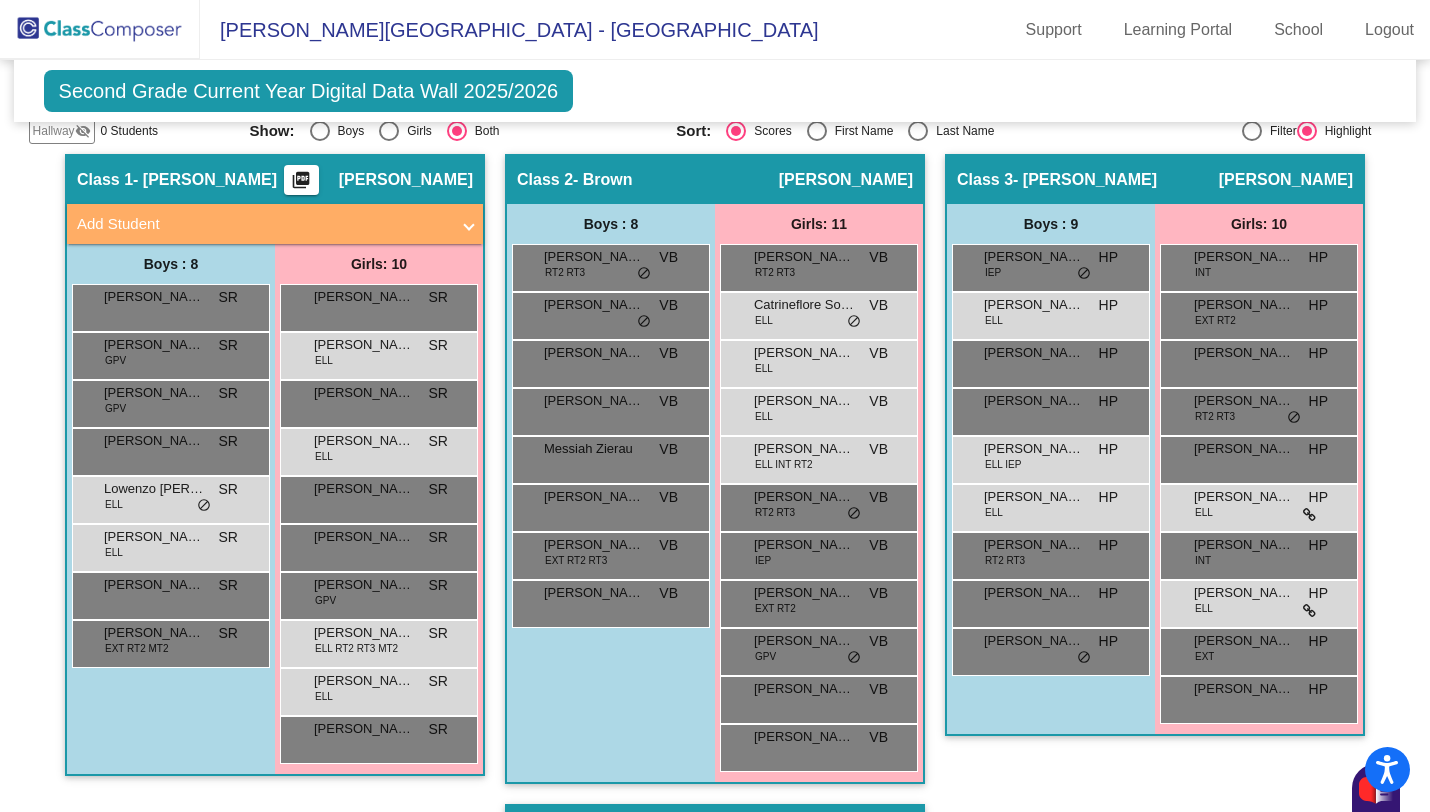 scroll, scrollTop: 355, scrollLeft: 0, axis: vertical 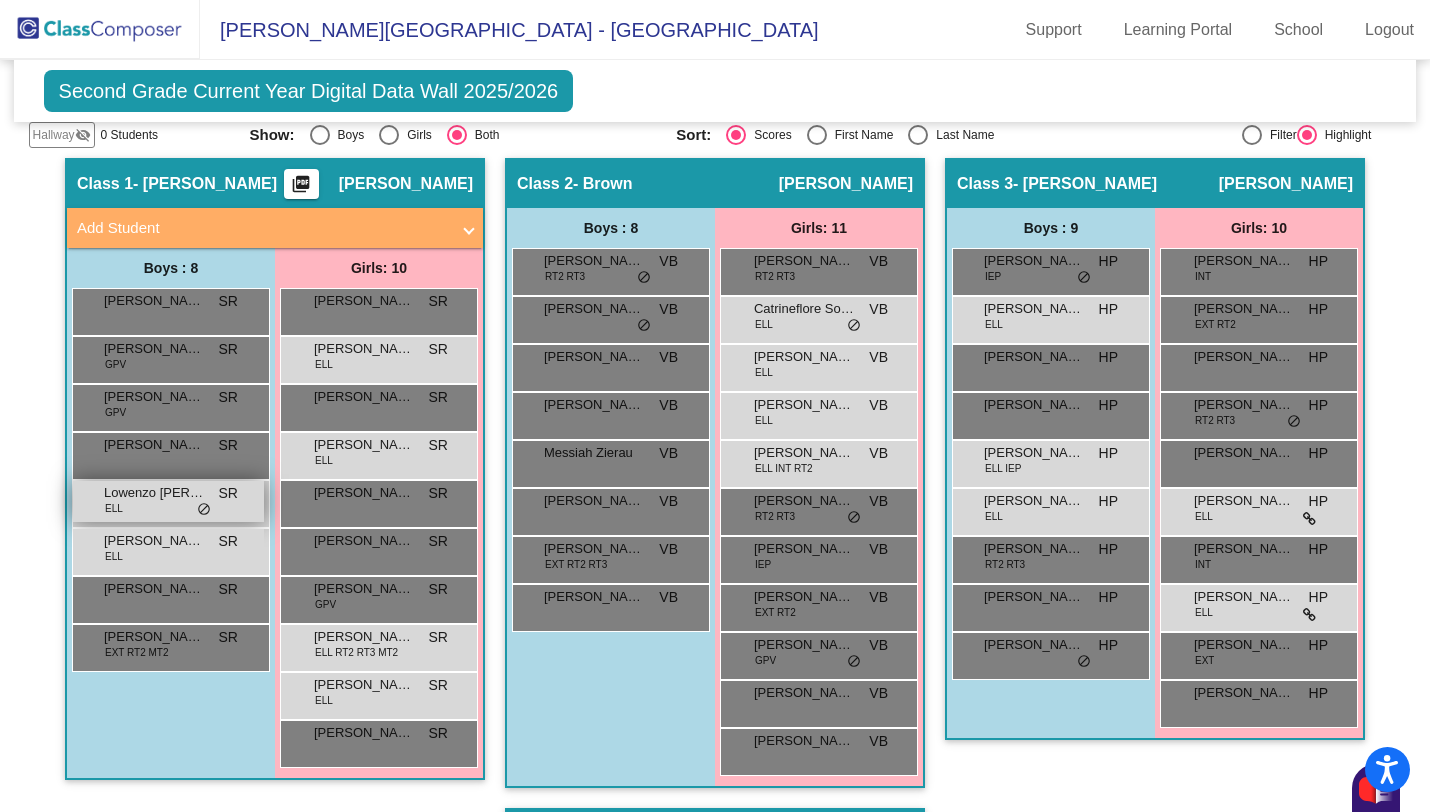 click on "ELL" at bounding box center (114, 508) 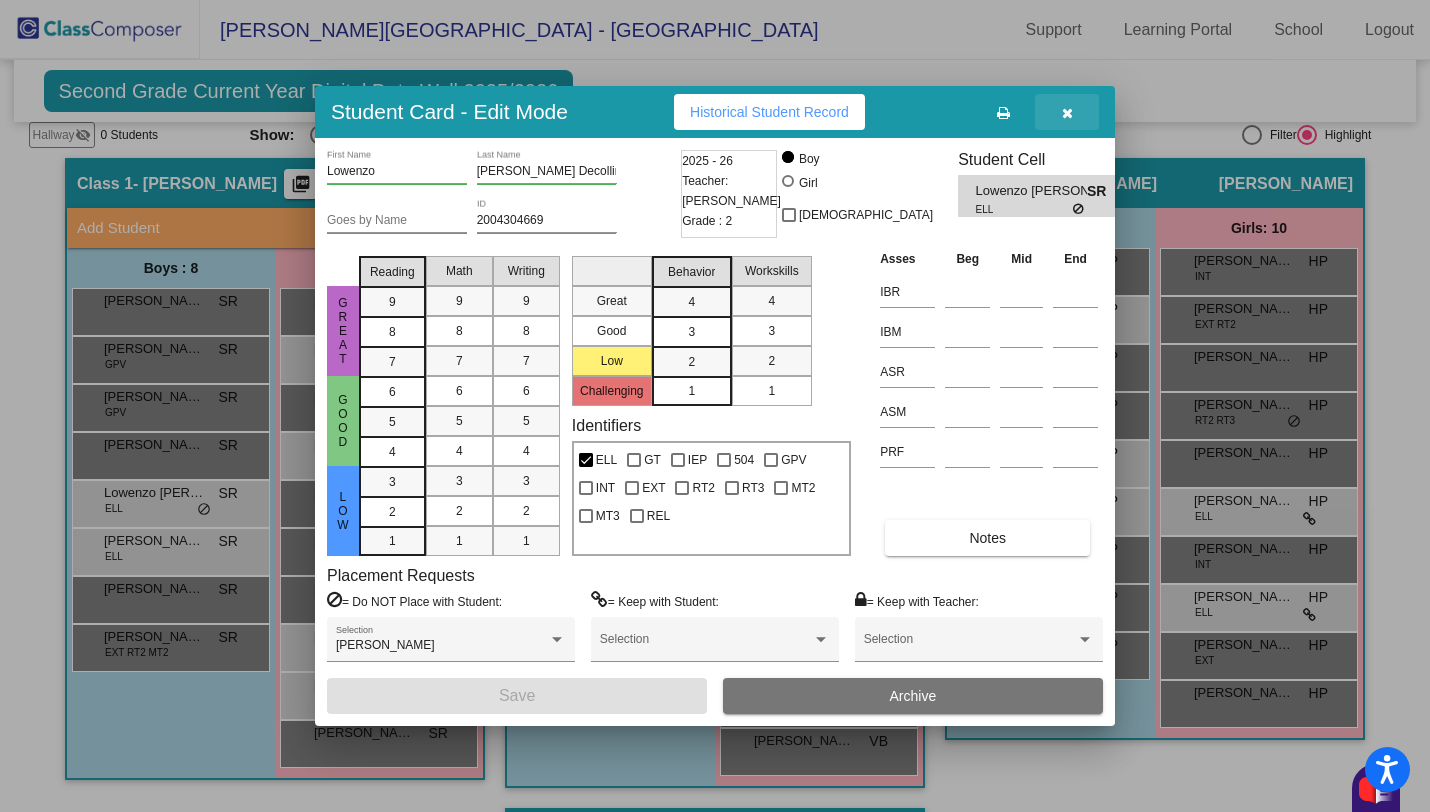 click at bounding box center (1067, 113) 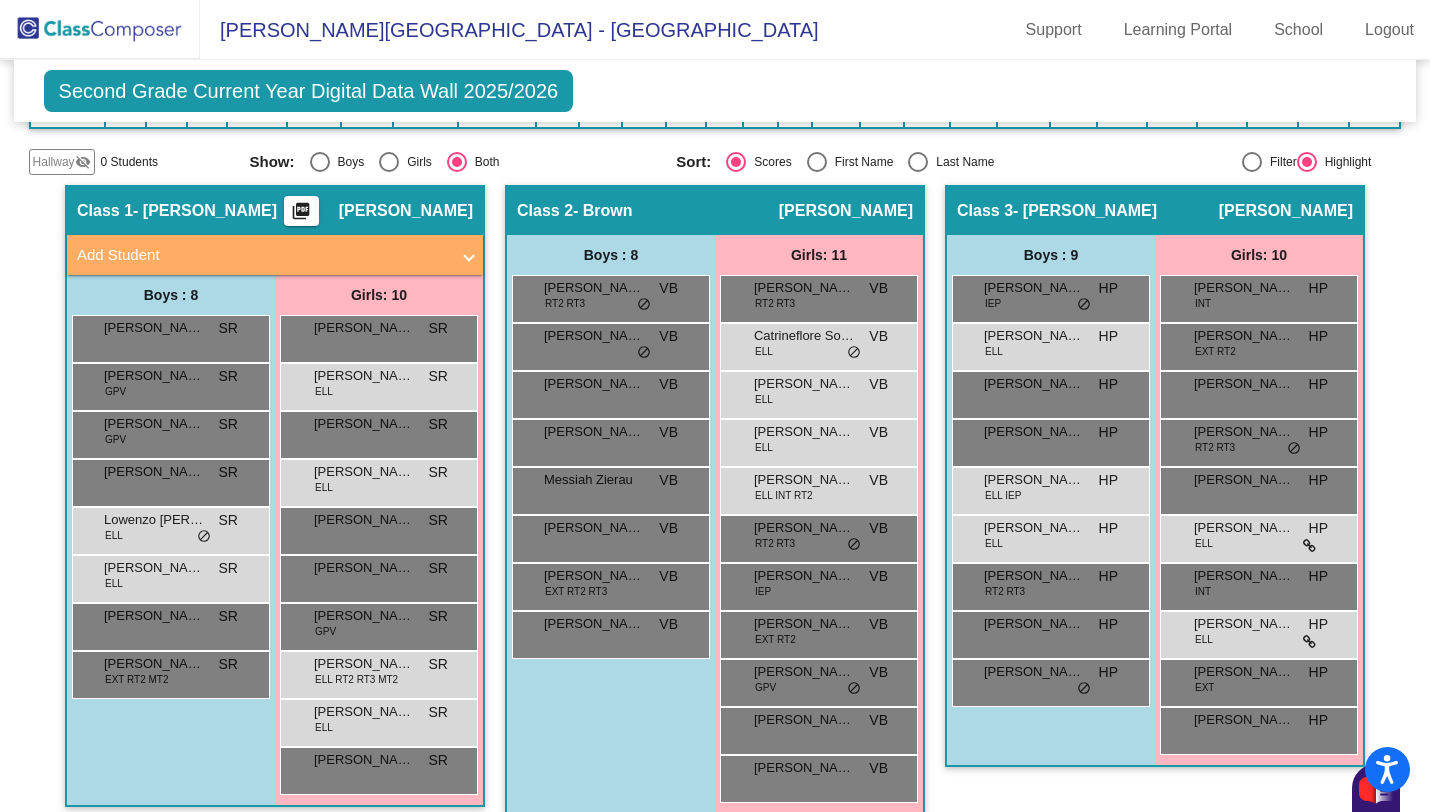 scroll, scrollTop: 0, scrollLeft: 0, axis: both 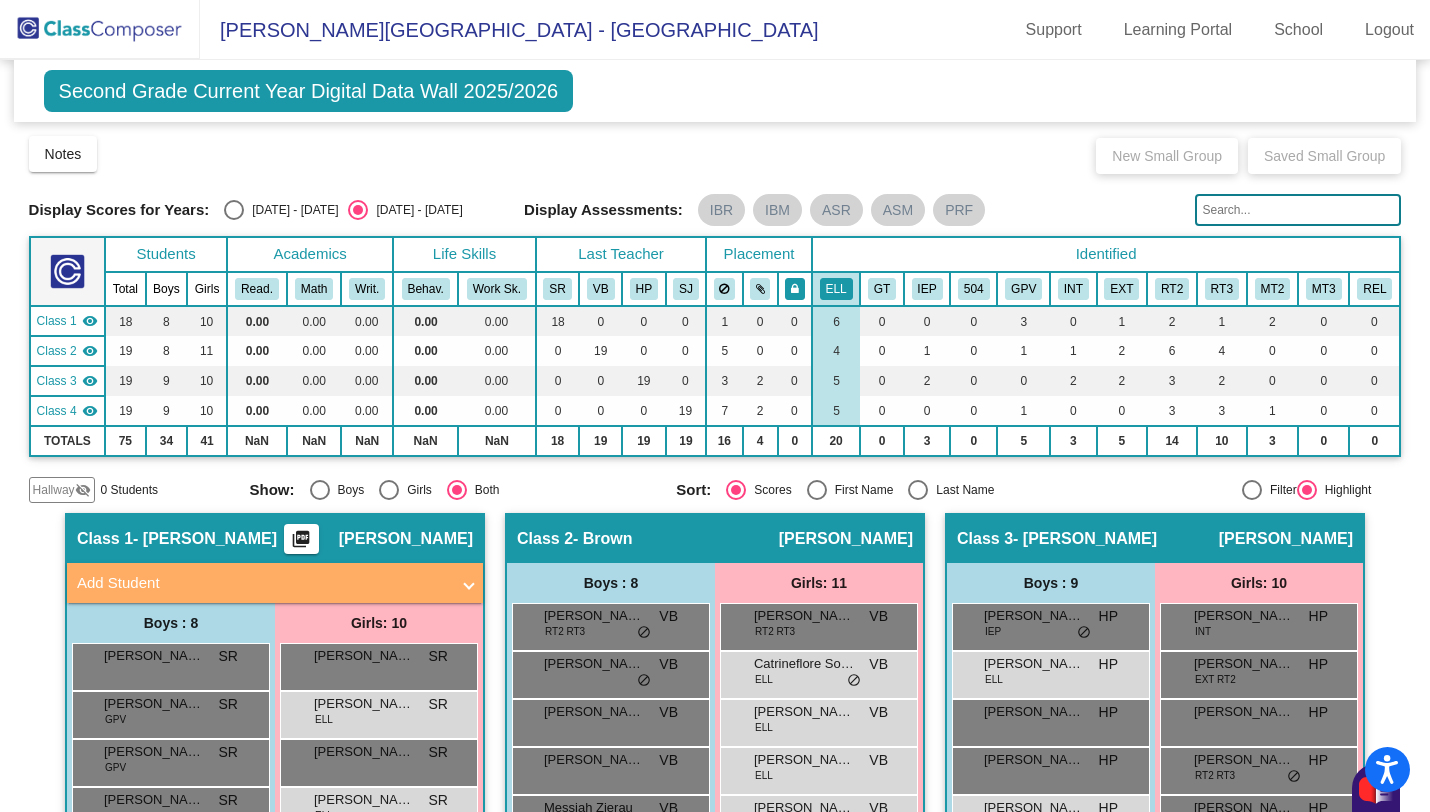 click 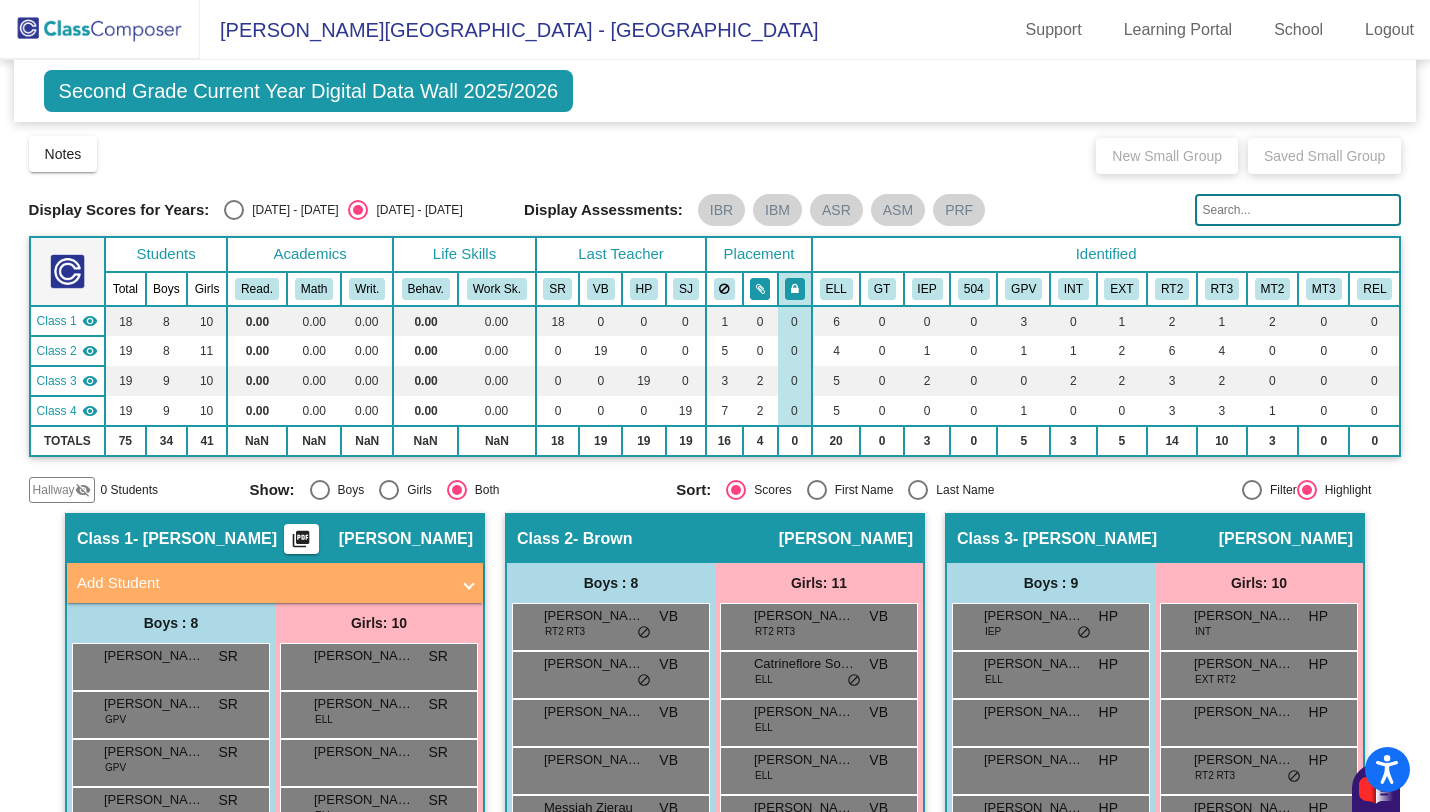 click 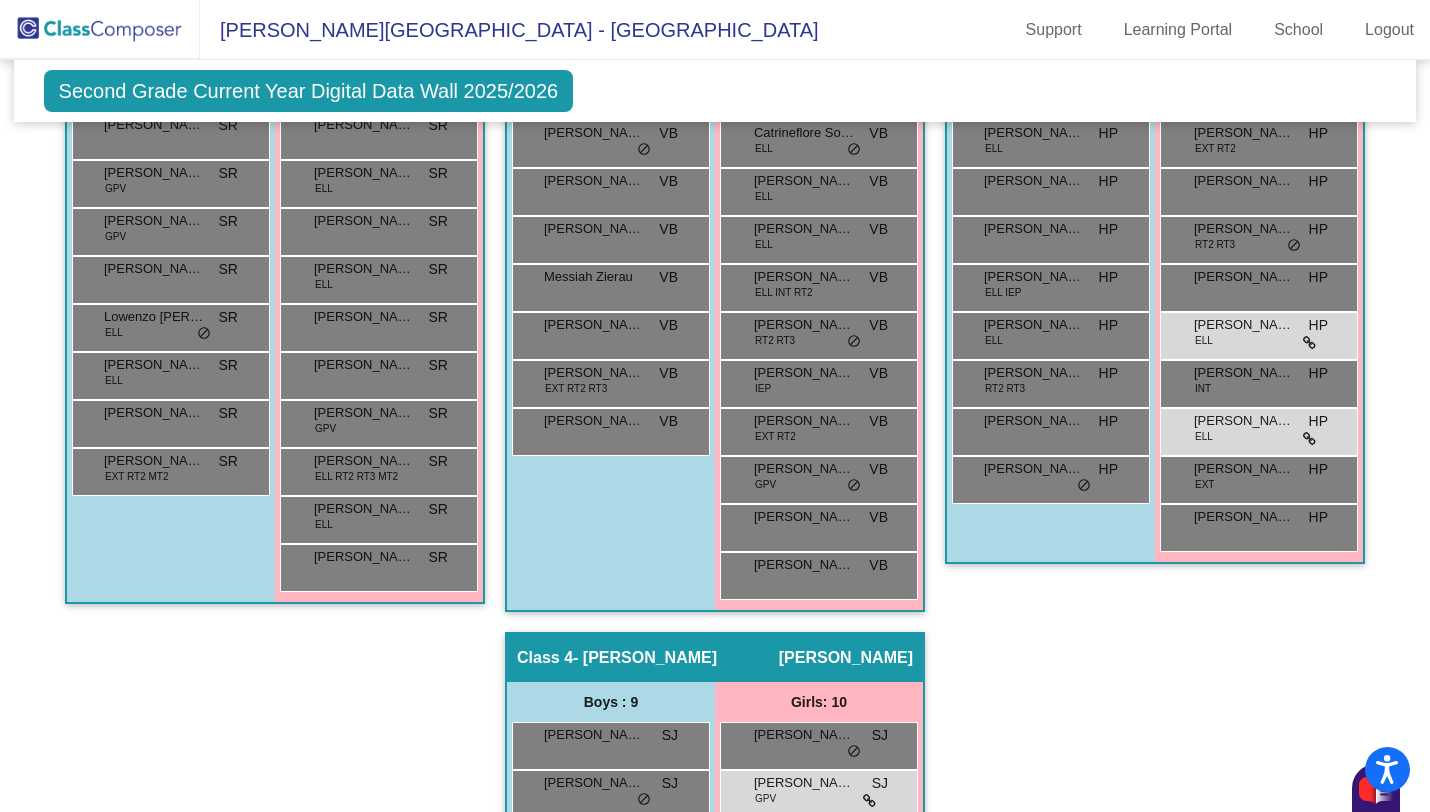 scroll, scrollTop: 533, scrollLeft: 0, axis: vertical 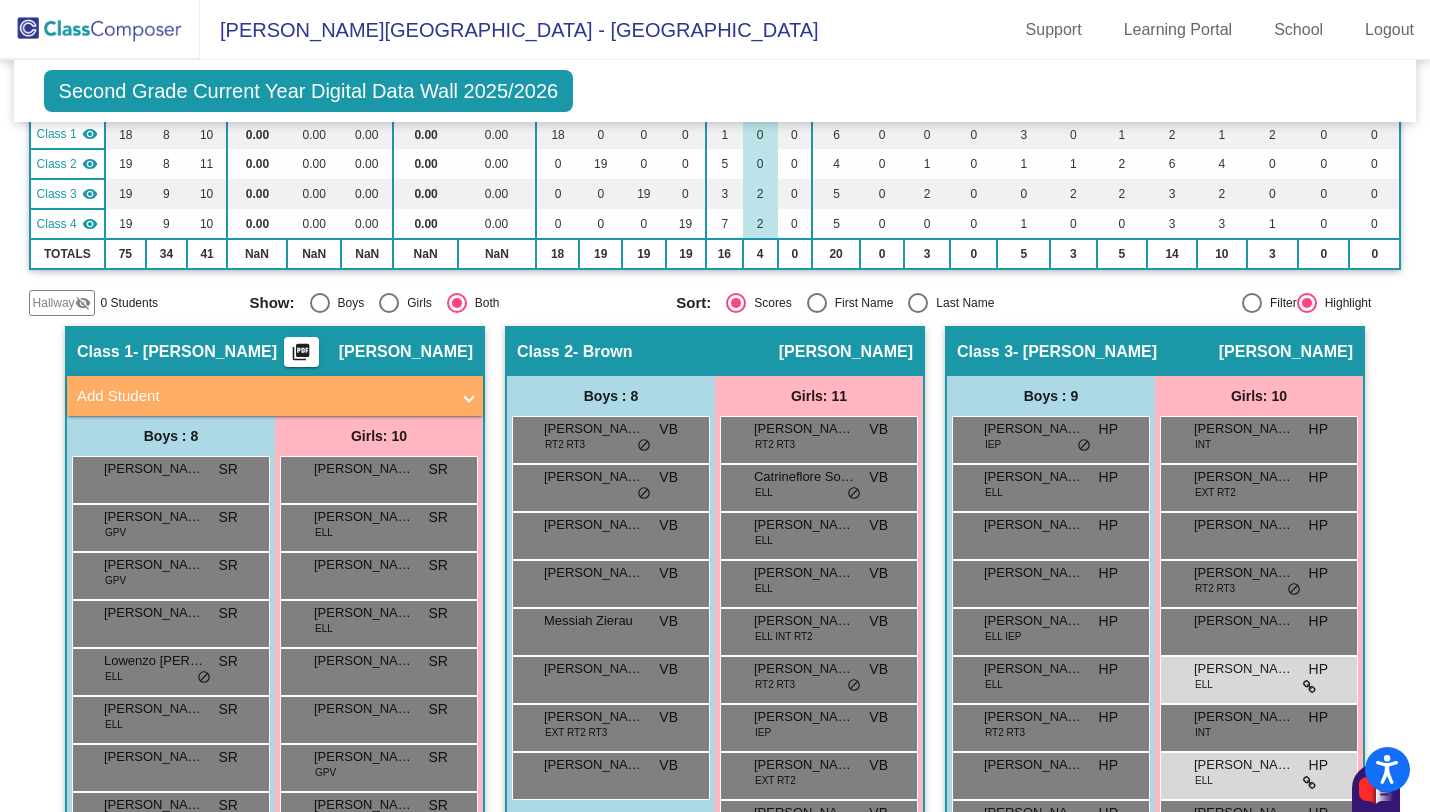 click on "Class 1   - [PERSON_NAME]  picture_as_pdf [PERSON_NAME]" 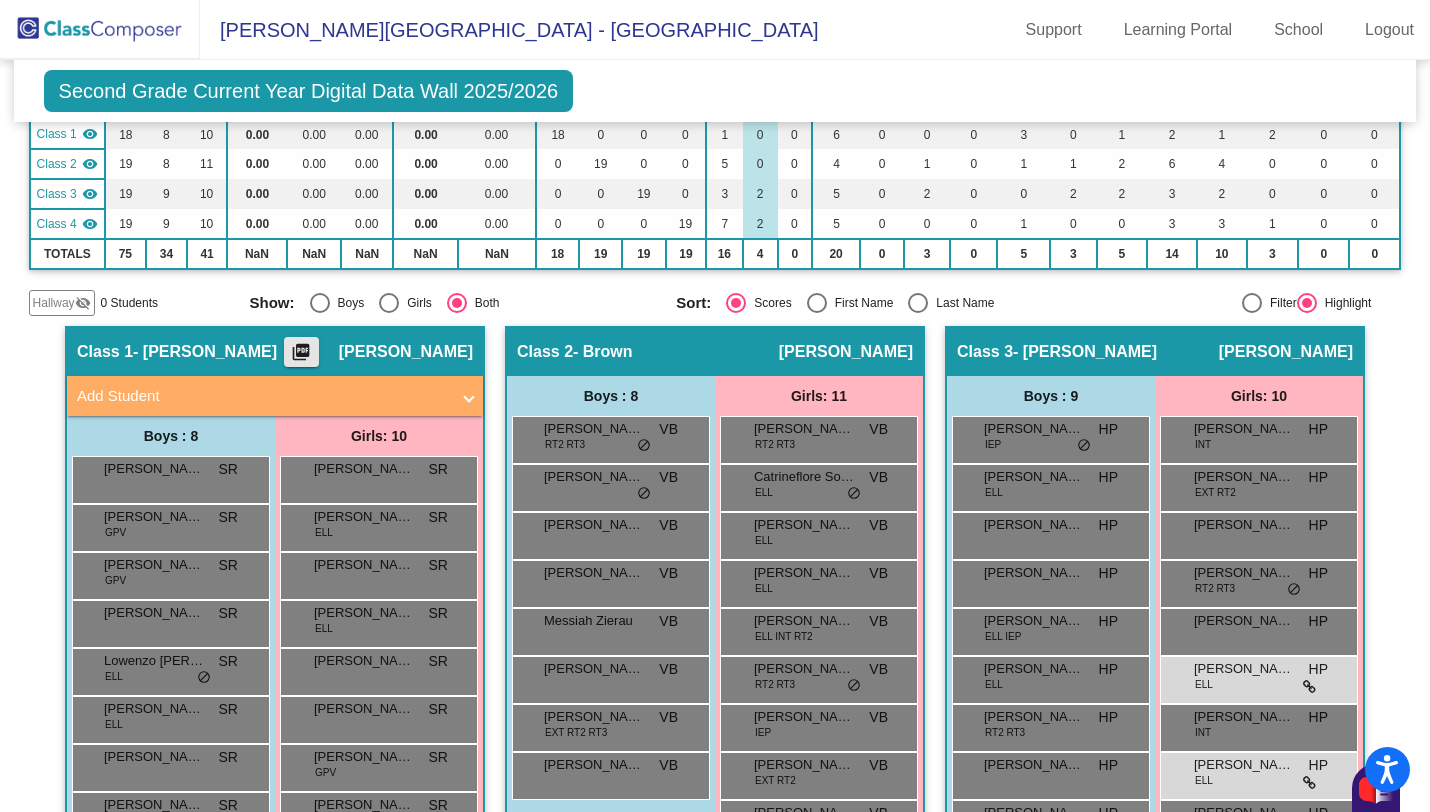 click on "picture_as_pdf" 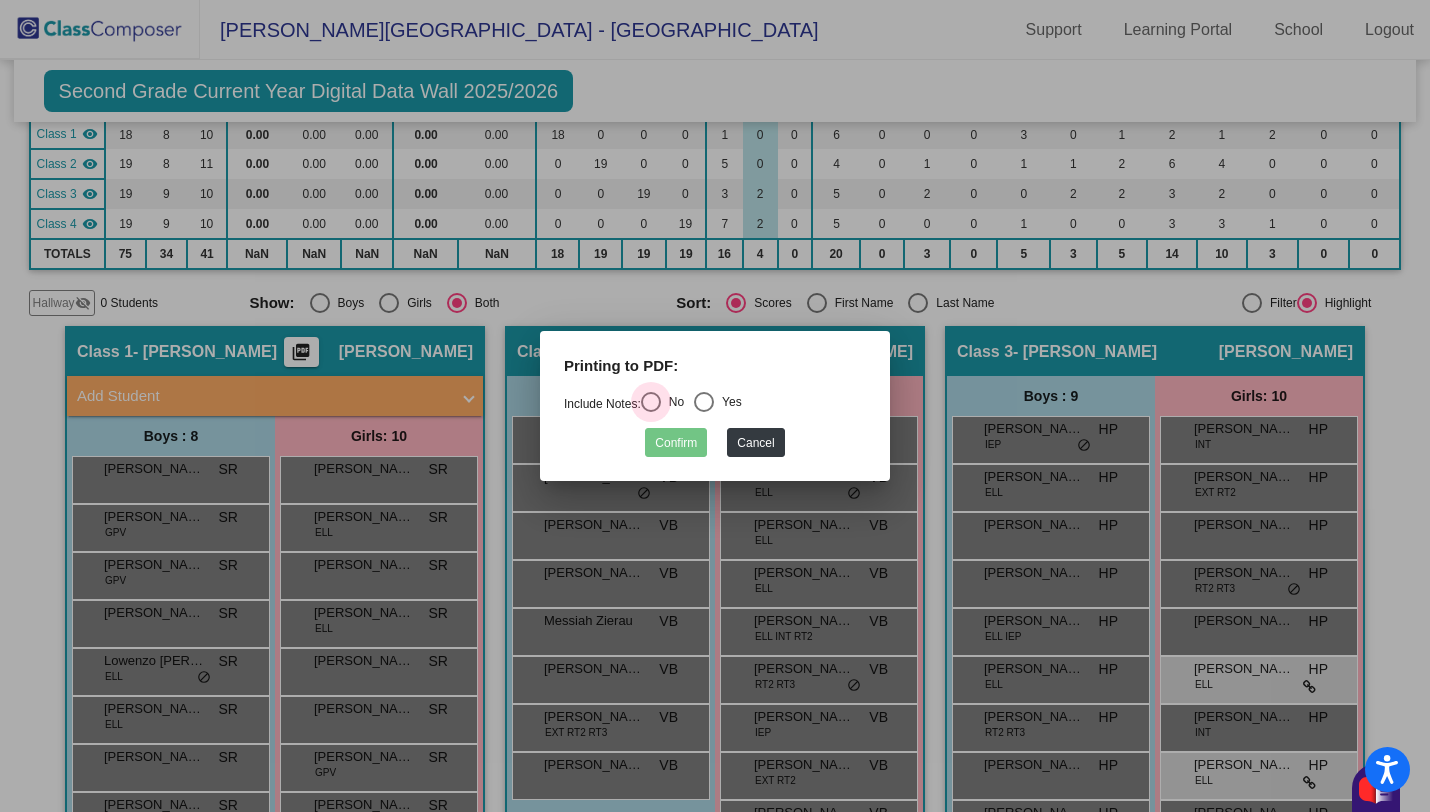 click at bounding box center (651, 402) 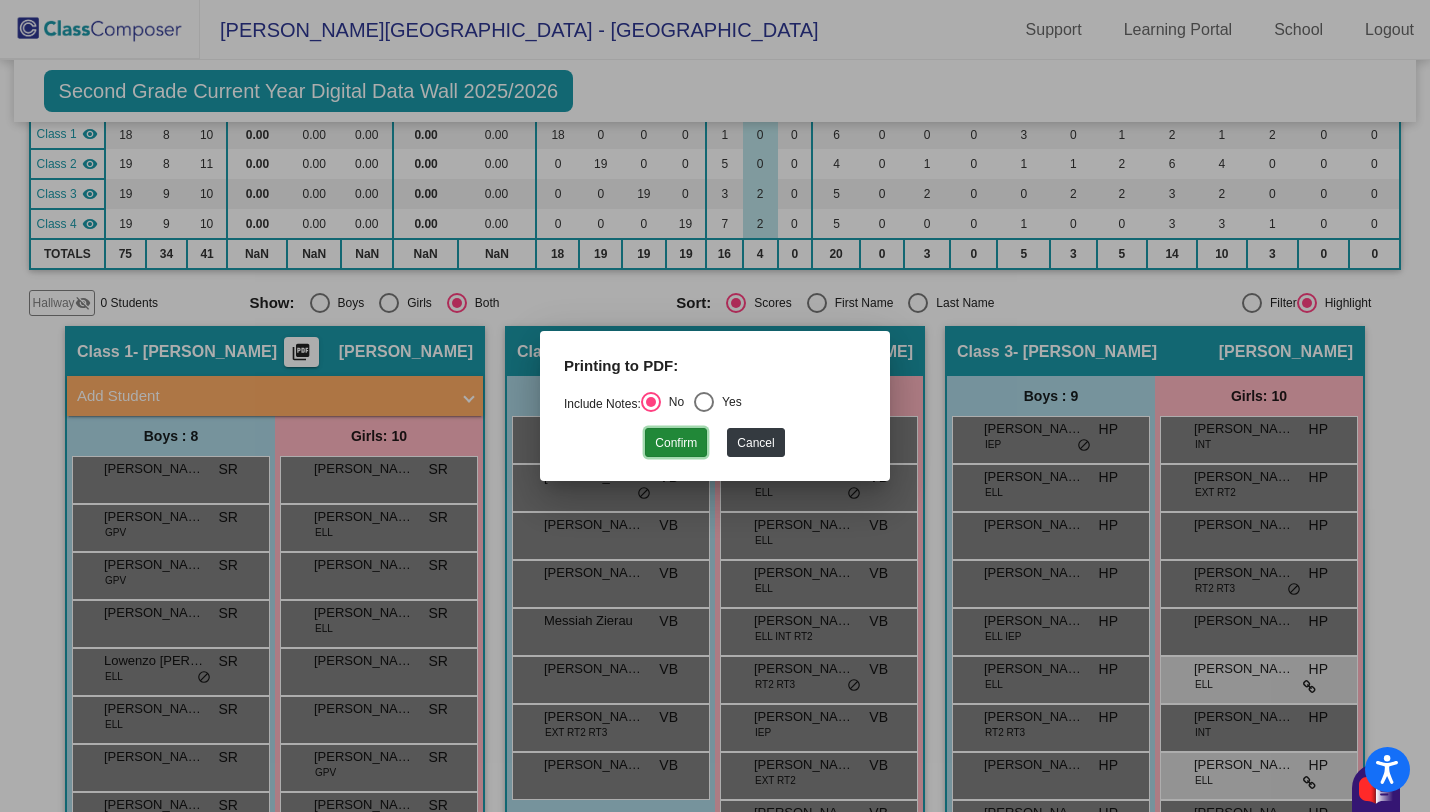 click on "Confirm" at bounding box center (676, 442) 